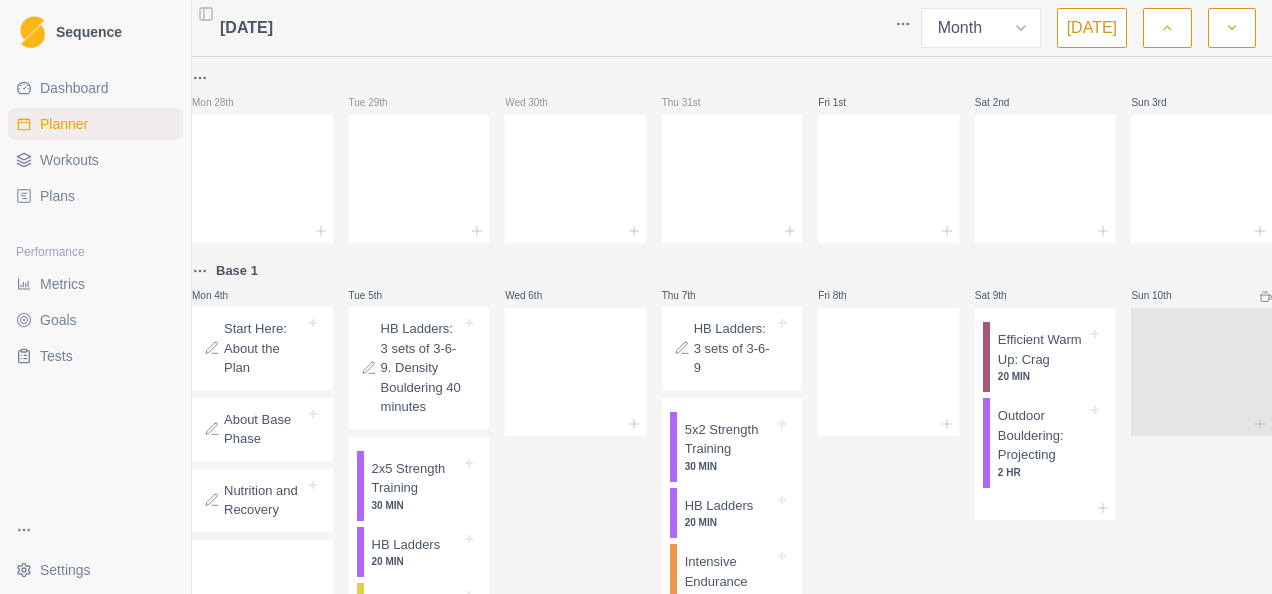 select on "month" 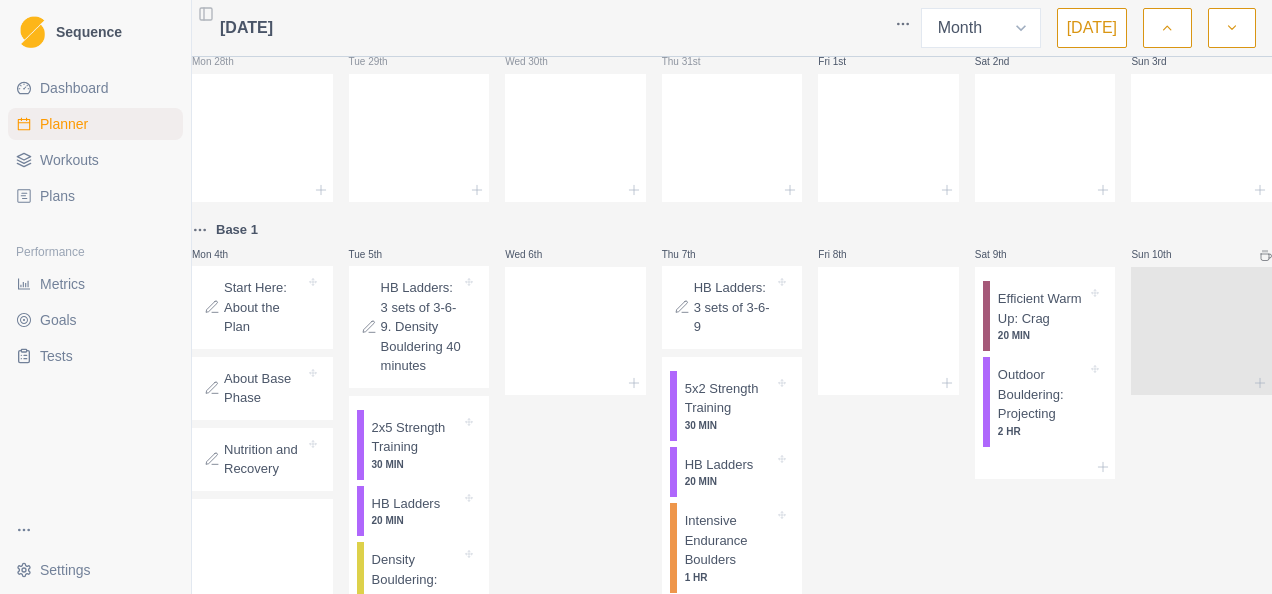 scroll, scrollTop: 0, scrollLeft: 0, axis: both 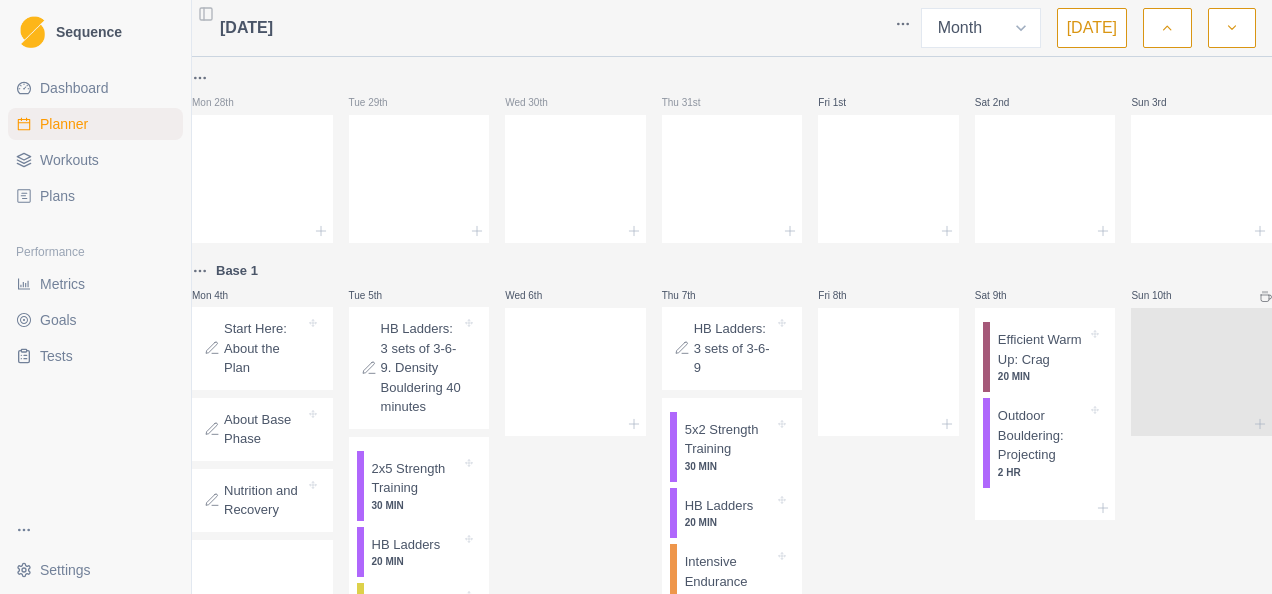 click on "Sequence Dashboard Planner Workouts Plans Performance Metrics Goals Tests Settings Toggle Sidebar [DATE] Week Month [DATE] Mon 28th Tue 29th Wed 30th Thu 31st Fri 1st Sat 2nd Sun 3rd Base 1 Mon 4th Start Here: About the Plan About Base Phase Nutrition and Recovery Tue 5th HB Ladders: 3 sets of 3-6-9.  Density Bouldering 40 minutes 2x5 Strength Training 30 MIN HB Ladders 20 MIN Density Bouldering: Low Load 40 MIN Wed 6th Thu 7th HB Ladders: 3 sets of 3-6-9 5x2 Strength Training 30 MIN HB Ladders 20 MIN Intensive Endurance Boulders 1 HR Fri 8th Sat 9th Efficient Warm Up: Crag 20 MIN Outdoor Bouldering: Projecting 2 HR Sun 10th Base 2 Mon 11th Tue 12th HB Ladders: 4 sets of 3-6-9.  Density Bouldering 45 minutes 2x5 Strength Training 30 MIN HB Ladders 20 MIN Density Bouldering: Low Load 40 MIN Wed 13th Thu 14th HB Ladders: 4 sets of 3-6-9 5x2 Strength Training 30 MIN HB Ladders 20 MIN Intensive Endurance Boulders 1 HR Fri 15th Sat 16th Efficient Warm Up: Crag 20 MIN 2 HR Sun 17th Base 3 30 MIN" at bounding box center (636, 297) 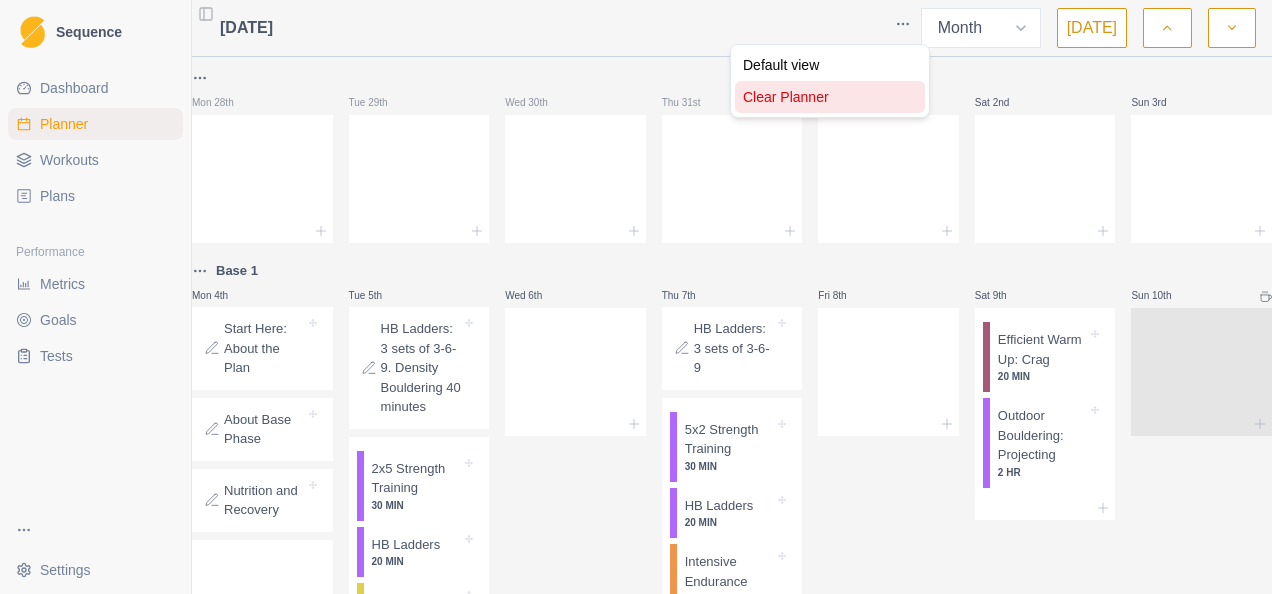 click on "Clear Planner" at bounding box center (830, 97) 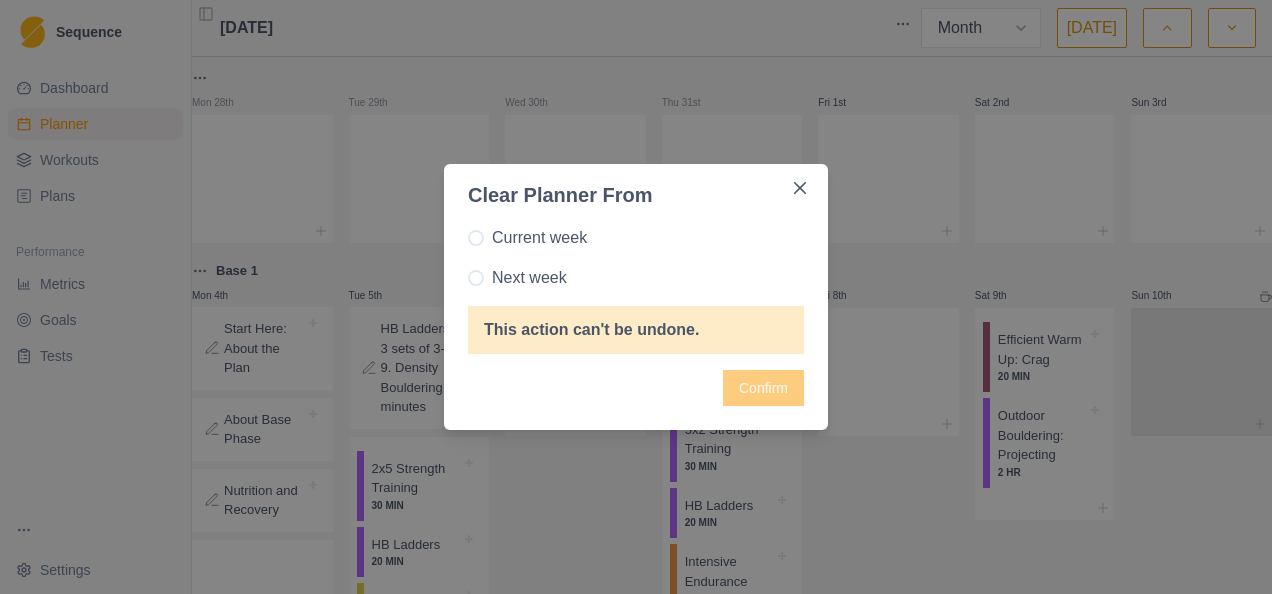 click on "Next week" at bounding box center [529, 278] 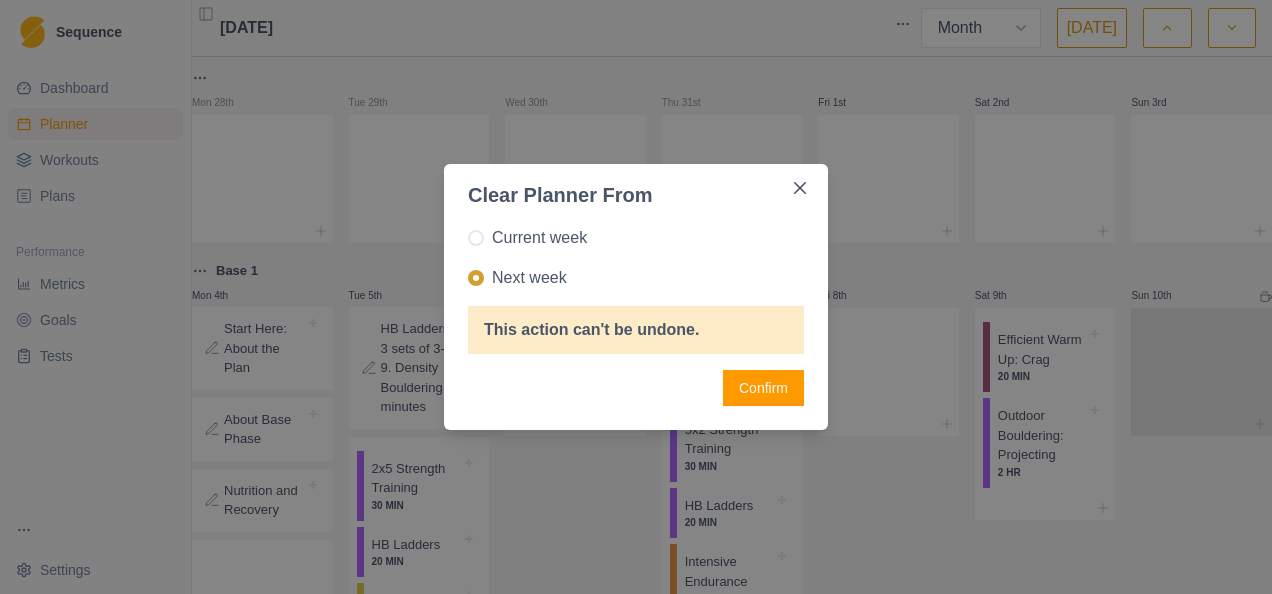 click on "Confirm" at bounding box center (763, 388) 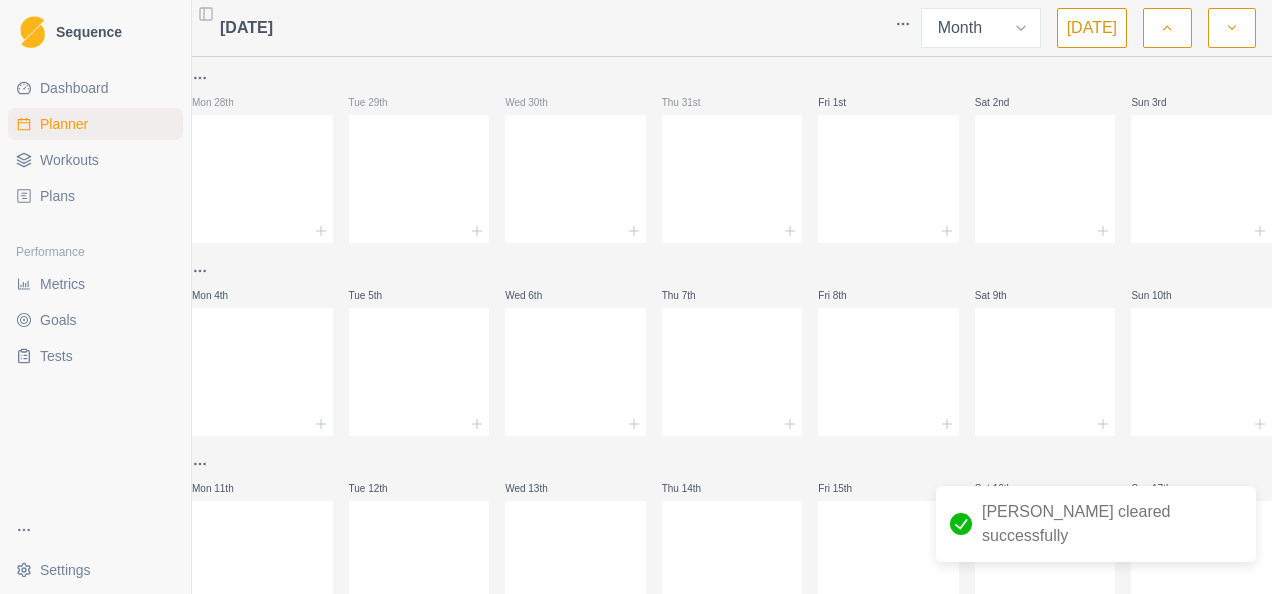 click on "Workouts" at bounding box center (95, 160) 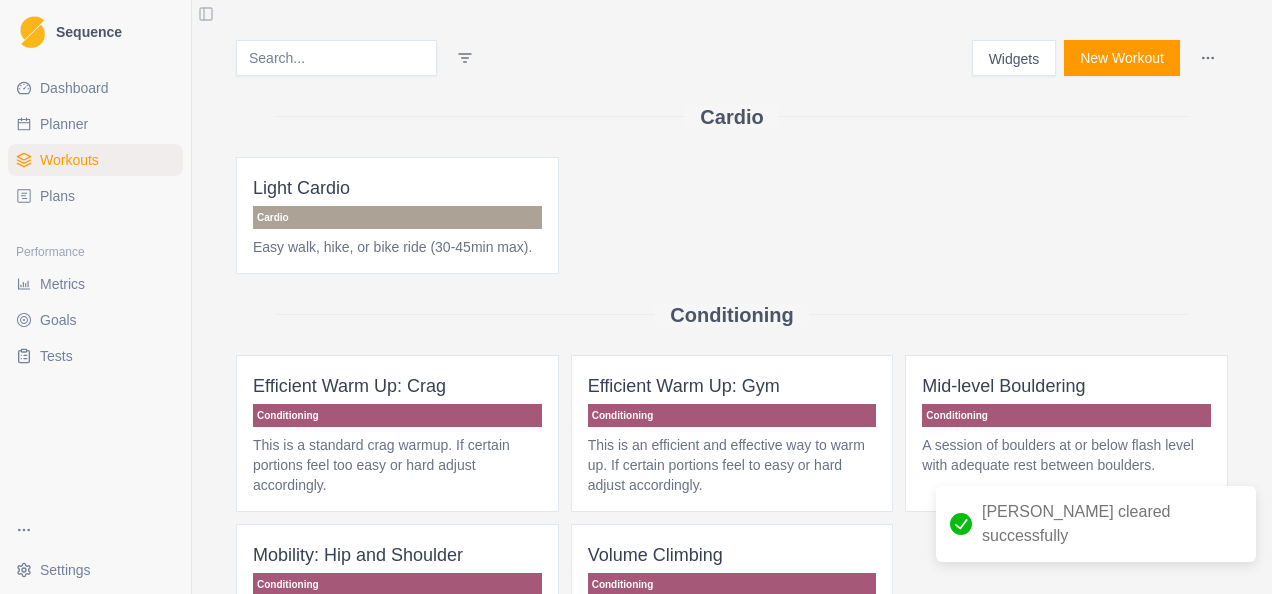 click on "Plans" at bounding box center [95, 196] 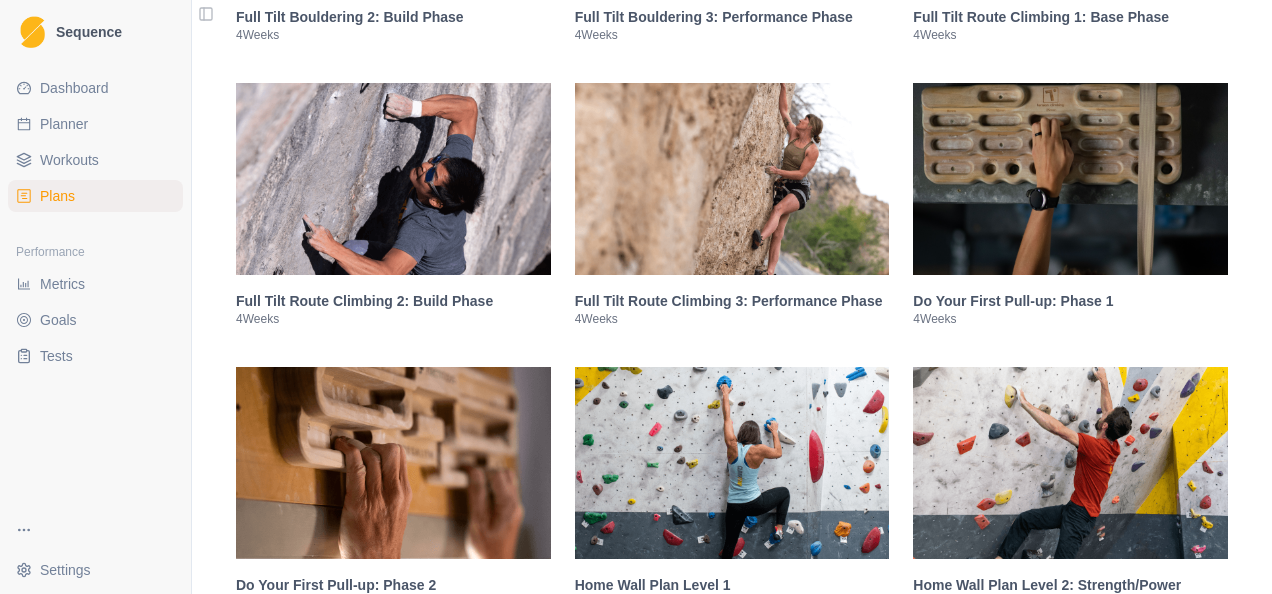 scroll, scrollTop: 2000, scrollLeft: 0, axis: vertical 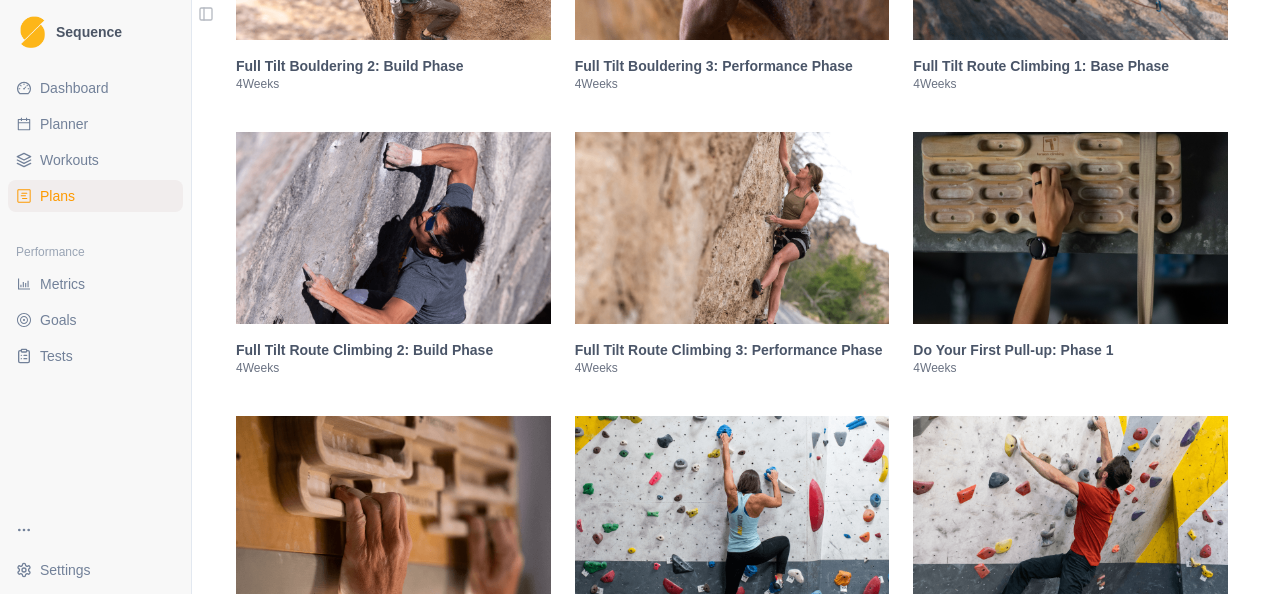 click at bounding box center (393, 228) 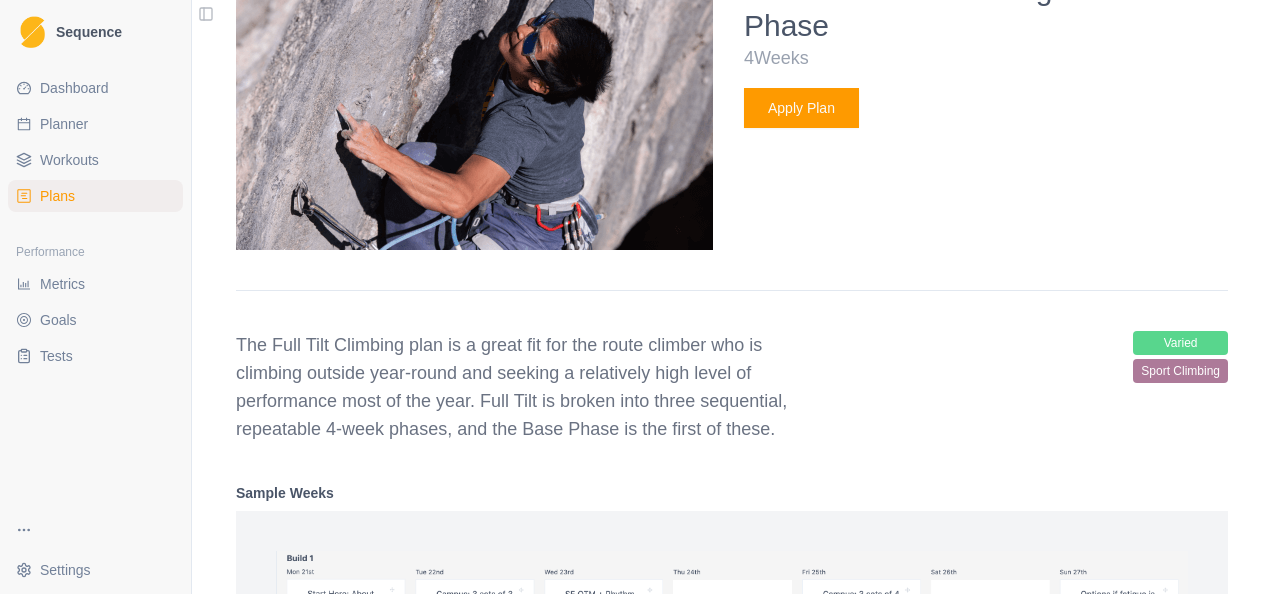scroll, scrollTop: 2816, scrollLeft: 0, axis: vertical 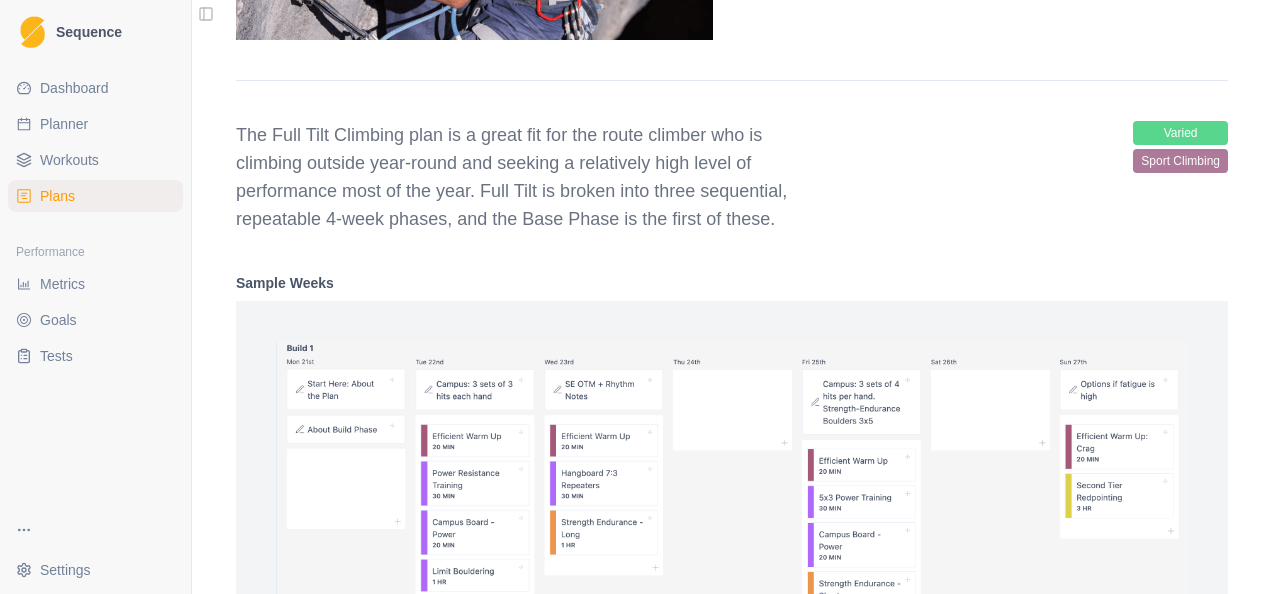 click on "sport climbing" at bounding box center [1180, 161] 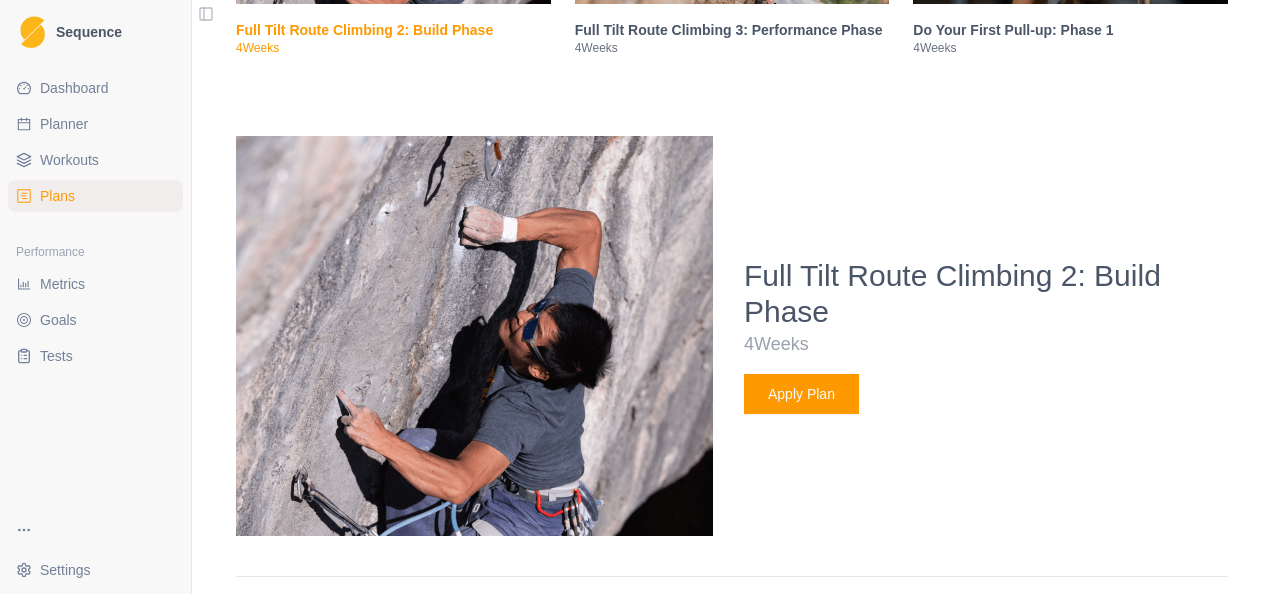 scroll, scrollTop: 2416, scrollLeft: 0, axis: vertical 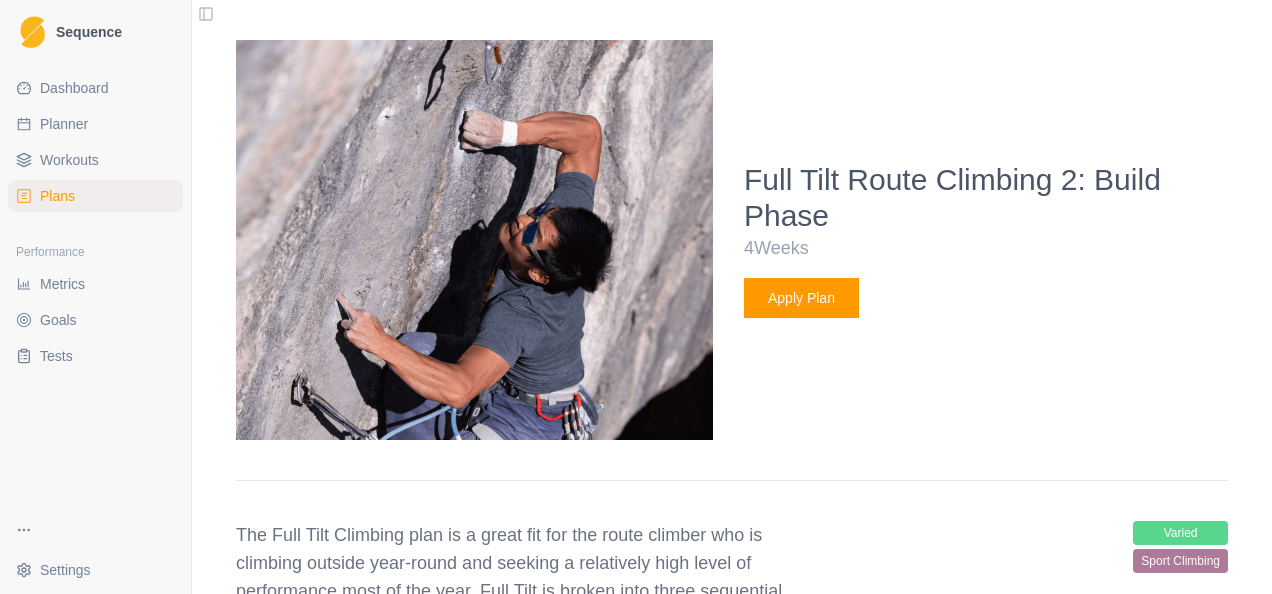 click on "Apply Plan" at bounding box center [801, 298] 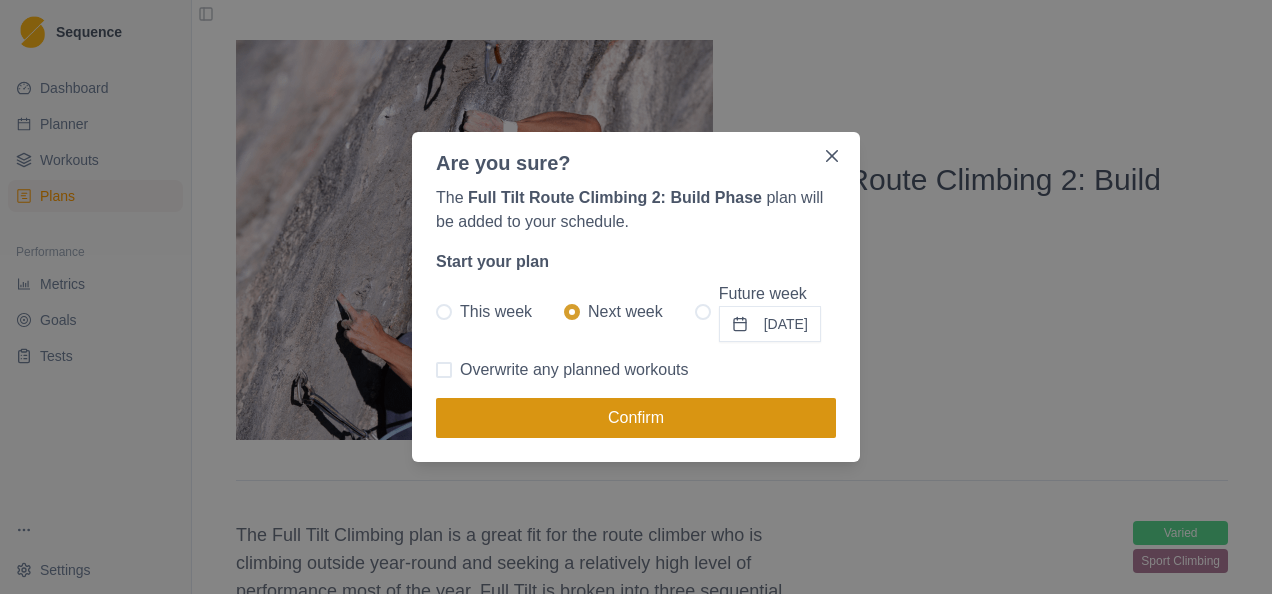 click on "Confirm" at bounding box center [636, 418] 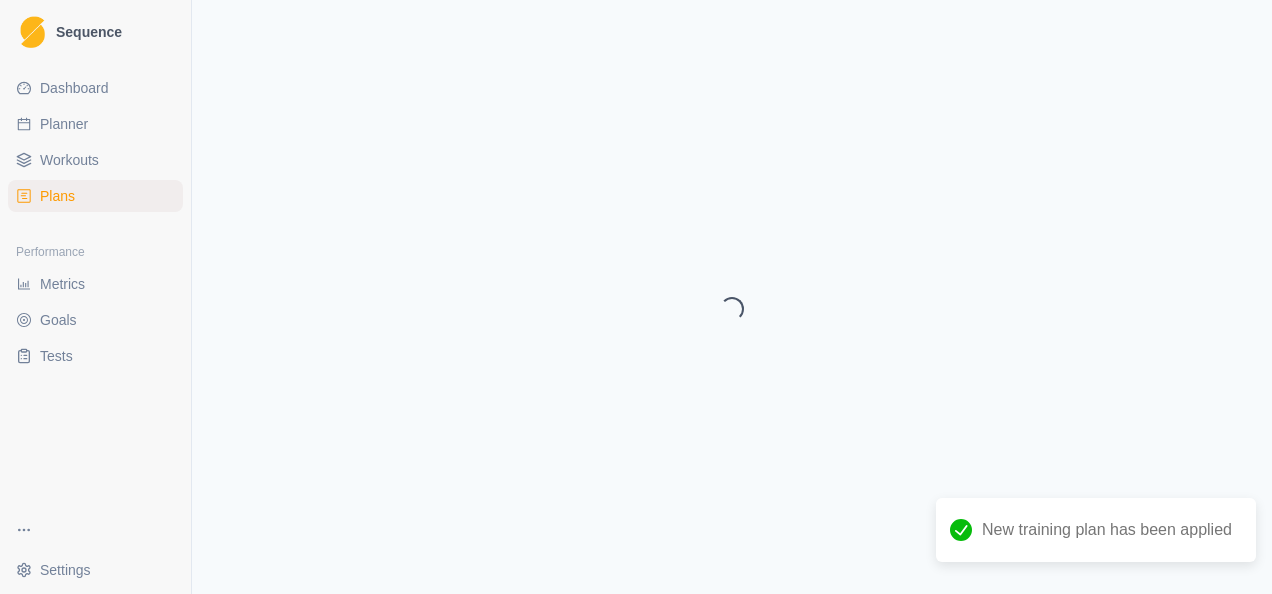 scroll, scrollTop: 0, scrollLeft: 0, axis: both 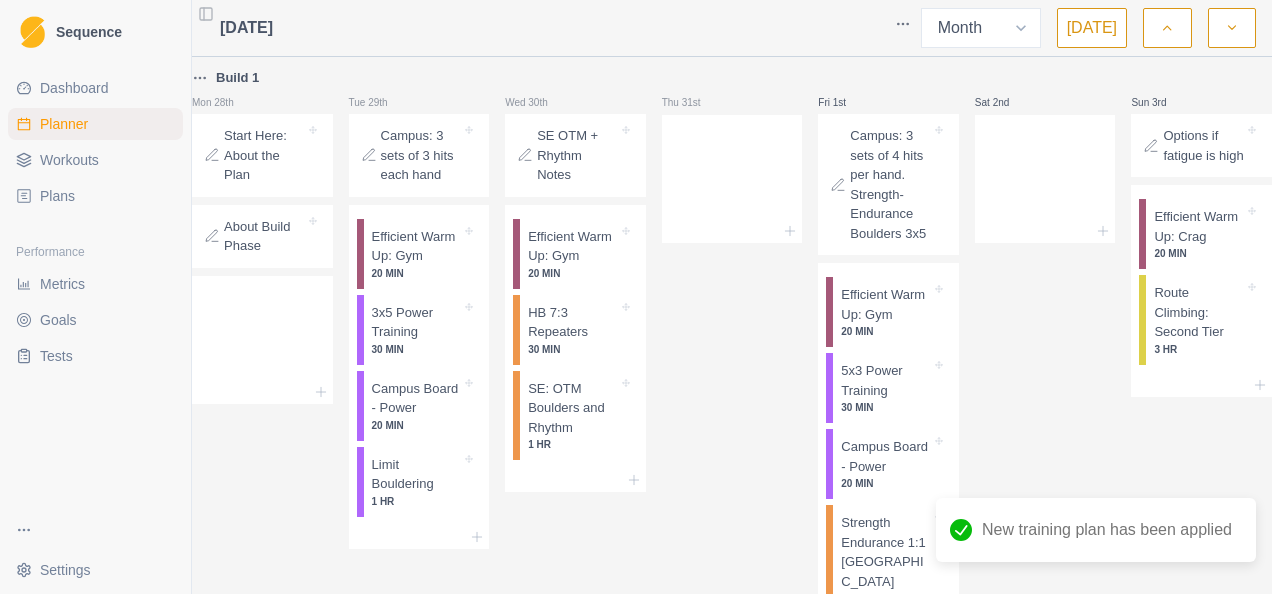 click on "Start Here: About the Plan" at bounding box center (264, 155) 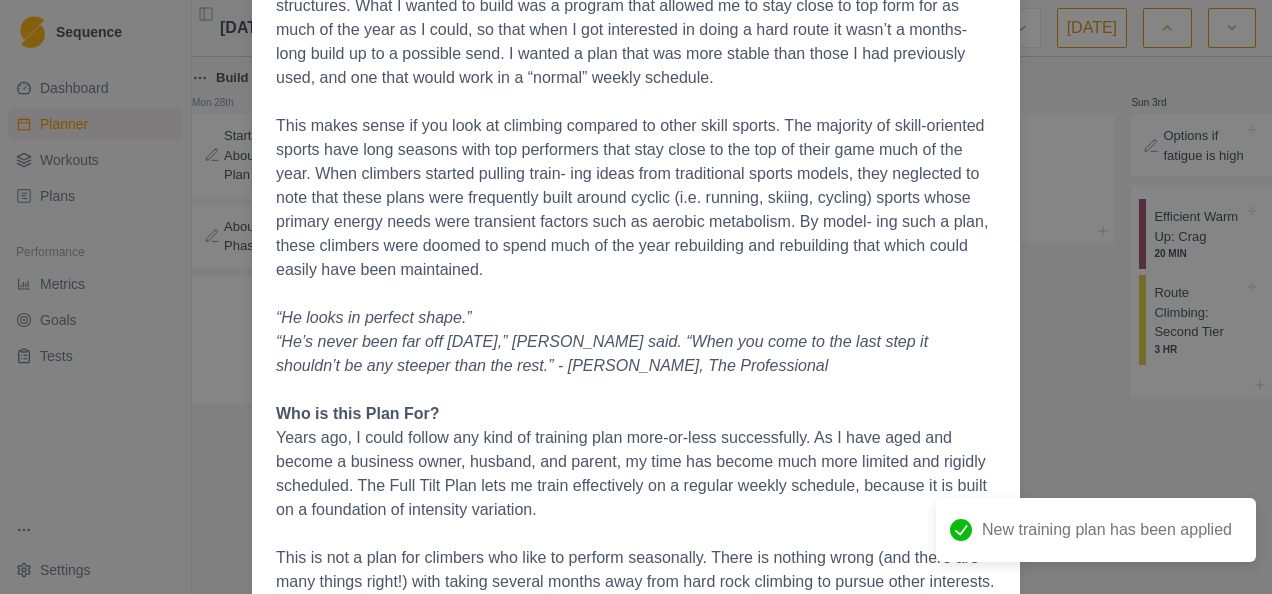 scroll, scrollTop: 800, scrollLeft: 0, axis: vertical 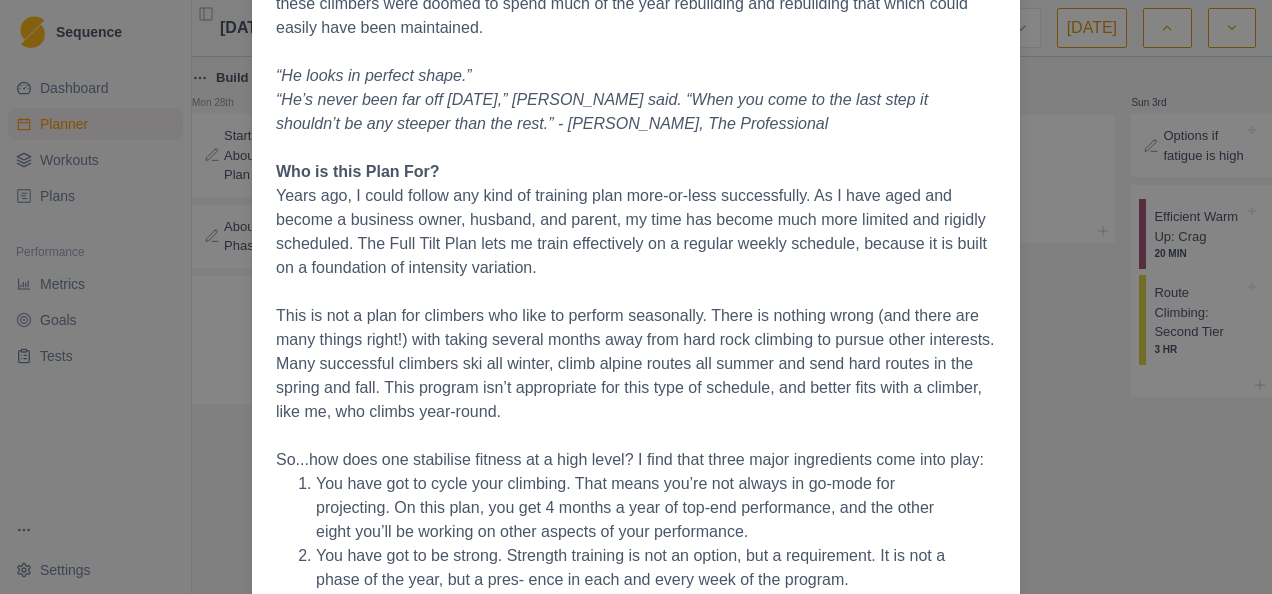 click on "Start Here: About the Plan [DATE] The Full Tilt Training Plan A Three phase program for redpoint success built by [PERSON_NAME]. Overview Climbing training programs work. No matter what the program, if you can stick with it, your results will be superior to not planning at all. Programs can go from general - “climb three days per week” - to very detailed, outlining every facet of a plan down to fractions of load and rest periods. In my experience, the best programs are somewhere in between, allowing for a normal life schedule and plenty of time out on the rock. “He looks in perfect shape.”  “He’s never been far off [DATE],” [PERSON_NAME] said. “When you come to the last step it shouldn’t be any steeper than the rest.” - [PERSON_NAME], The Professional  Who is this Plan For? So...how does one stabilise fitness at a high level? I find that three major ingredients come into play: Structure of the Plan When do I start? In a nutshell, the phases look like this:  Block Periodization" at bounding box center (636, 297) 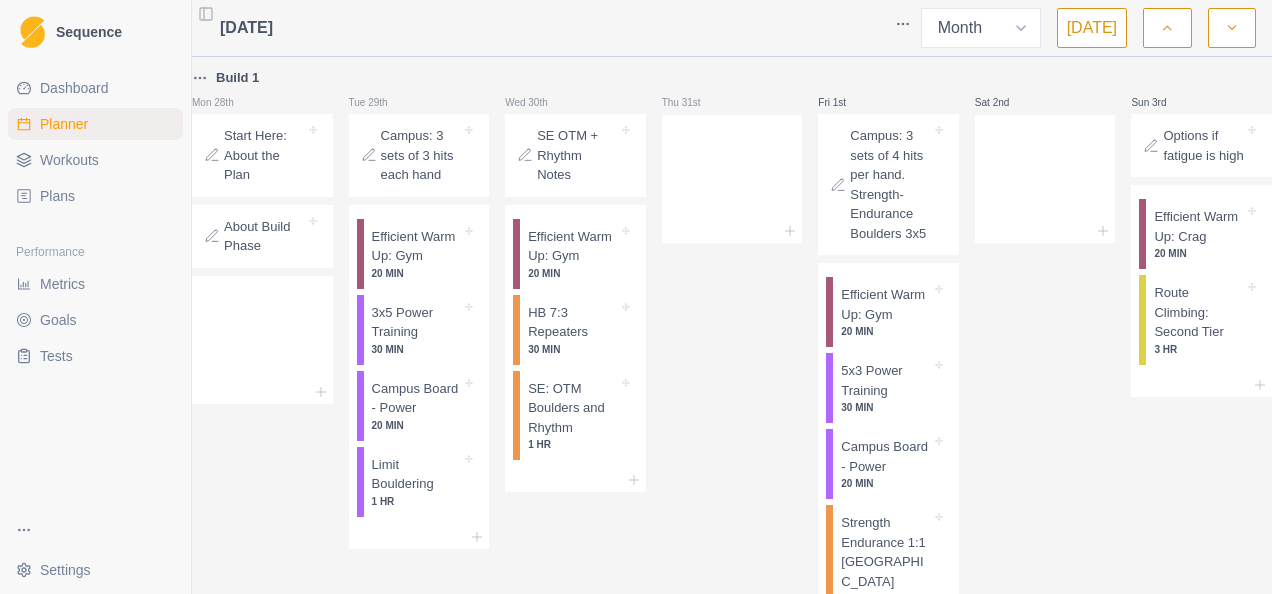 click on "About Build Phase" at bounding box center [264, 236] 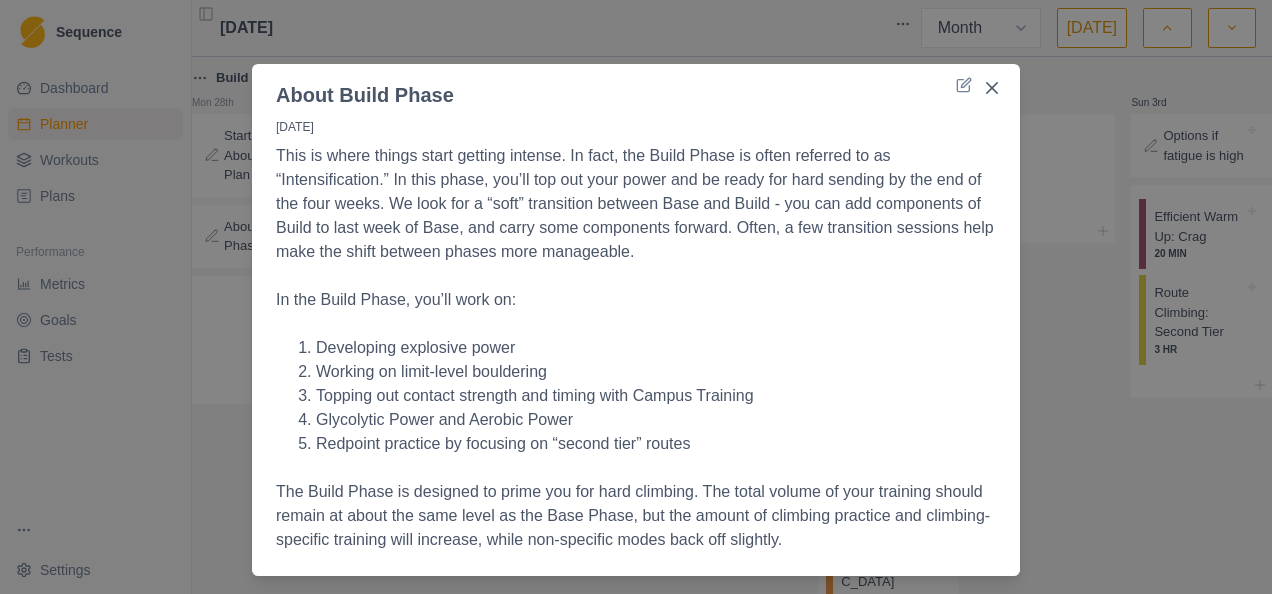 click on "About Build Phase [DATE] This is where things start getting intense. In fact, the Build Phase is often referred to as “Intensification.” In this phase, you’ll top out your power and be ready for hard sending by the end of the four weeks. We look for a “soft” transition between Base and Build - you can add components of Build to last week of Base, and carry some components forward. Often, a few transition sessions help make the shift between phases more manageable.  In the Build Phase, you’ll work on: Developing explosive power Working on limit-level bouldering Topping out contact strength and timing with Campus Training  Glycolytic Power and Aerobic Power  Redpoint practice by focusing on “second tier” routes  The Build Phase is designed to prime you for hard climbing. The total volume of your training should remain at about the same level as the Base Phase, but the amount of climbing practice and climbing-specific training will increase, while non-specific modes back off slightly." at bounding box center [636, 297] 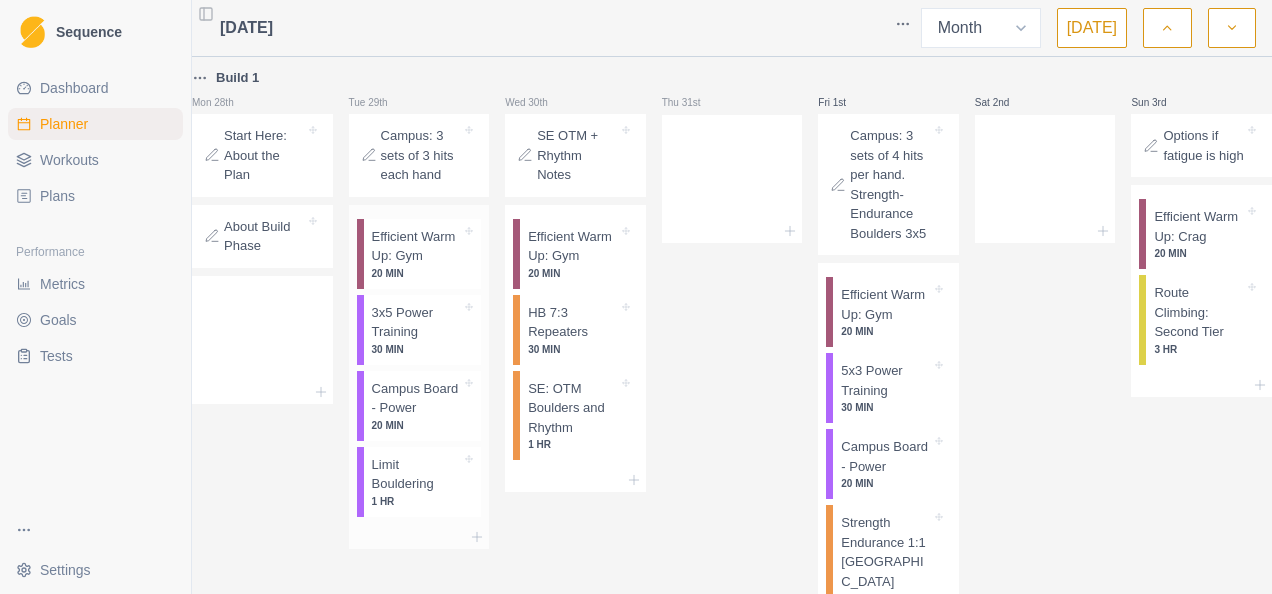 click on "3x5 Power Training" at bounding box center [417, 322] 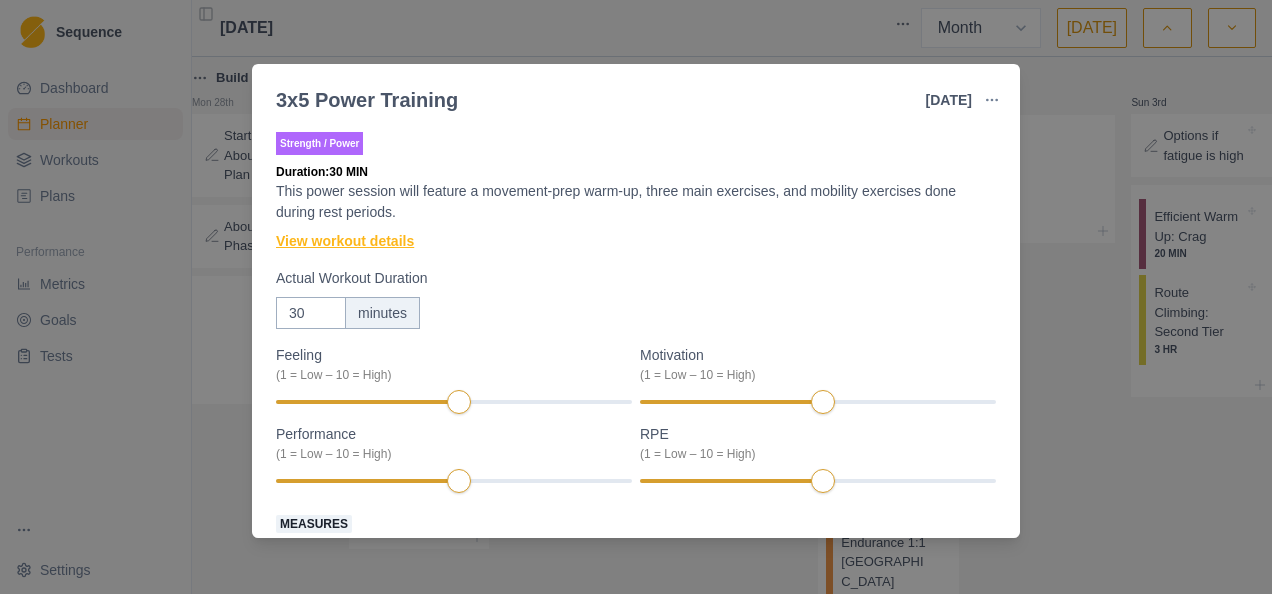 click on "View workout details" at bounding box center (345, 241) 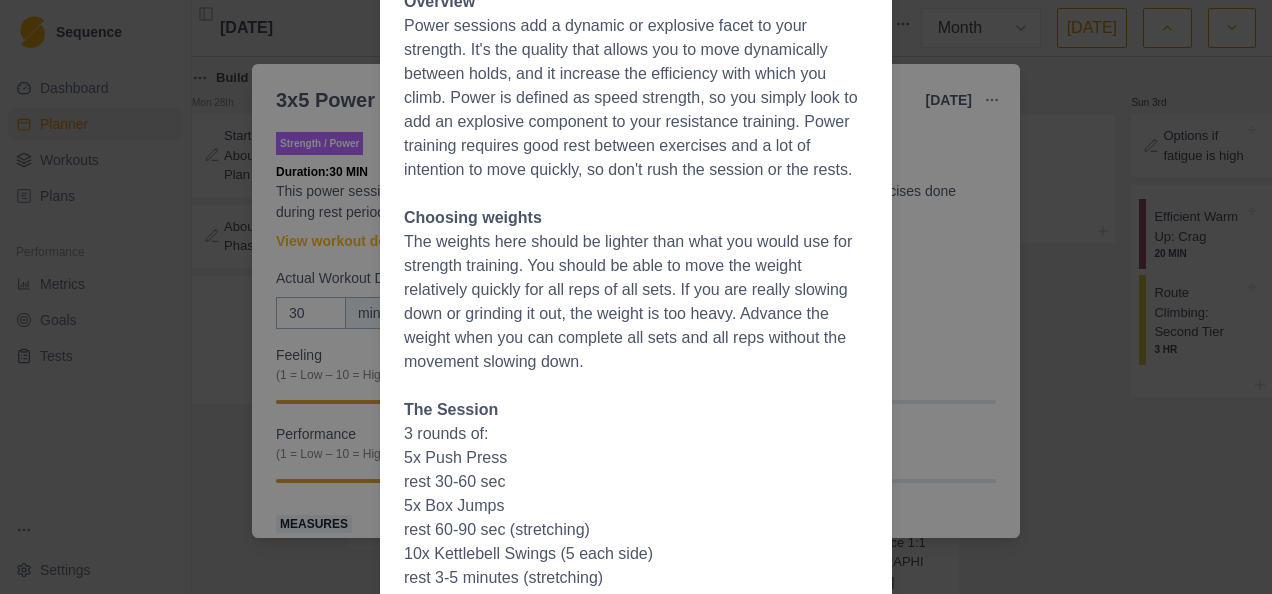 scroll, scrollTop: 100, scrollLeft: 0, axis: vertical 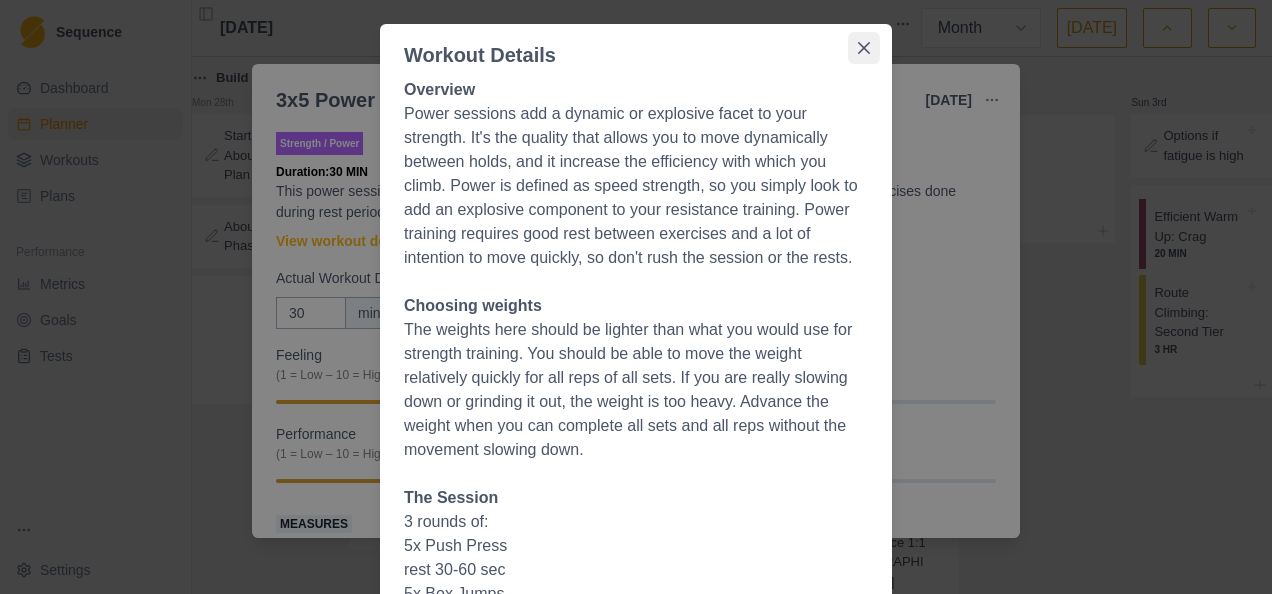click 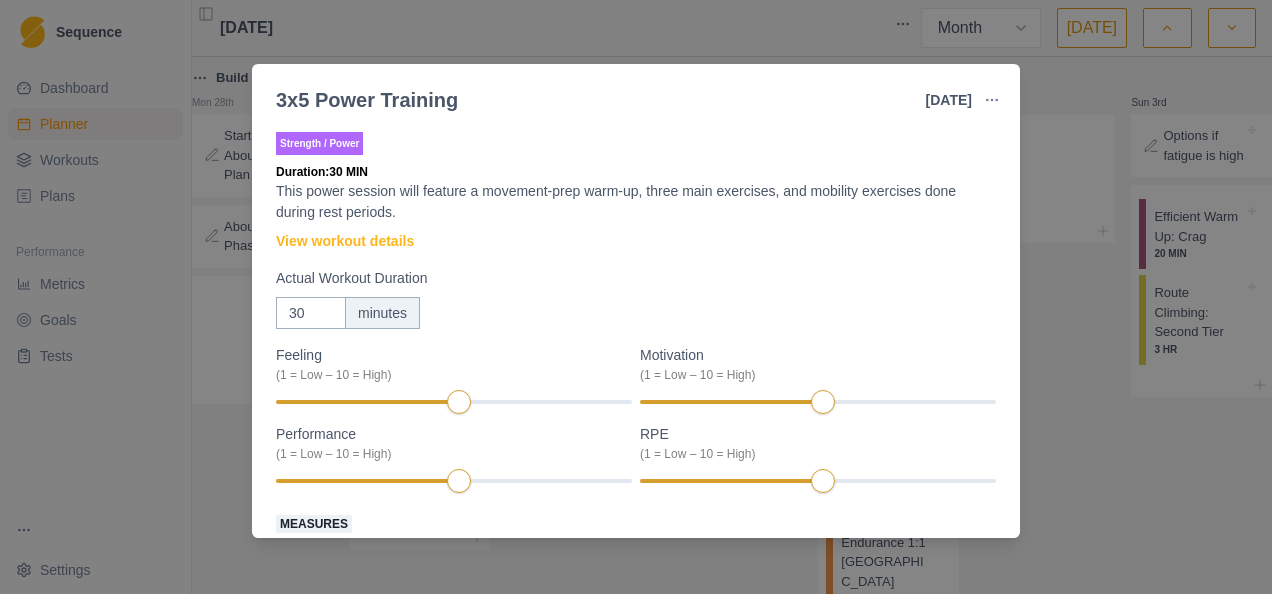 click on "3x5 Power Training [DATE] Link To Goal View Workout Metrics Edit Original Workout Reschedule Workout Remove From Schedule Strength / Power Duration:  30 MIN This power session will feature a movement-prep warm-up, three main exercises, and mobility exercises done during rest periods. View workout details Actual Workout Duration 30 minutes Feeling (1 = Low – 10 = High) Motivation (1 = Low – 10 = High) Performance (1 = Low – 10 = High) RPE (1 = Low – 10 = High) Measures Push Press - KB/DB lb 0 sets 0 reps Box Jump 24 height (in) 3 sets 3 reps 1-Arm Kettlebell Swing 40 lb 3 sets 4 reps Training Notes View previous training notes Mark as Incomplete Complete Workout" at bounding box center [636, 297] 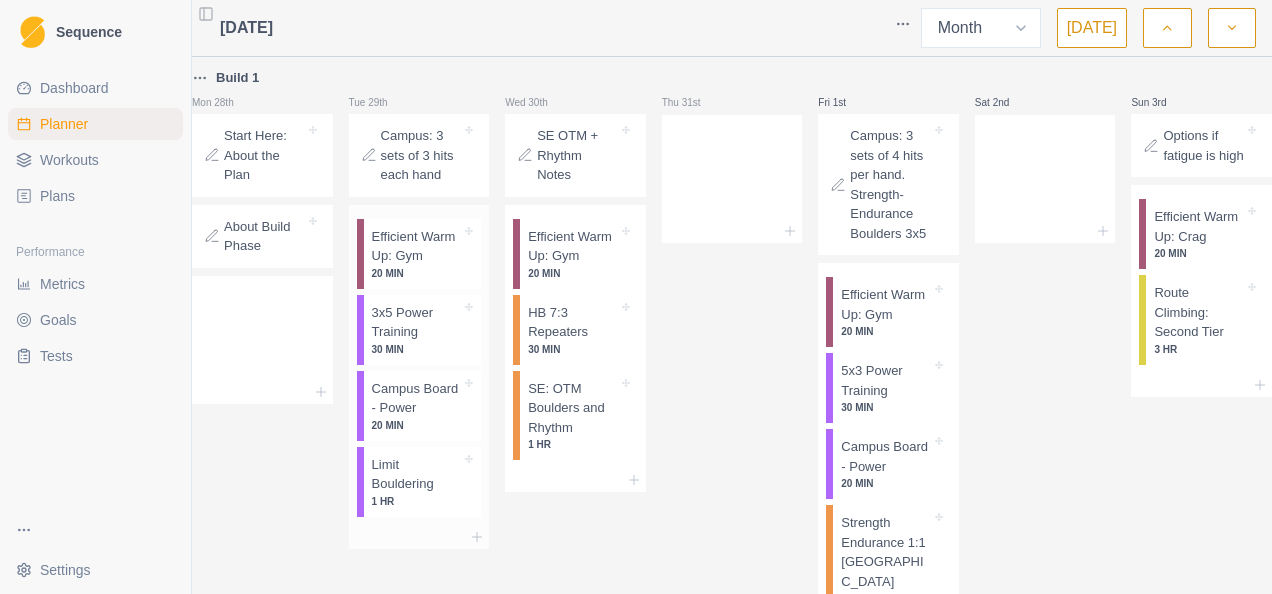click on "Campus Board - Power" at bounding box center (417, 398) 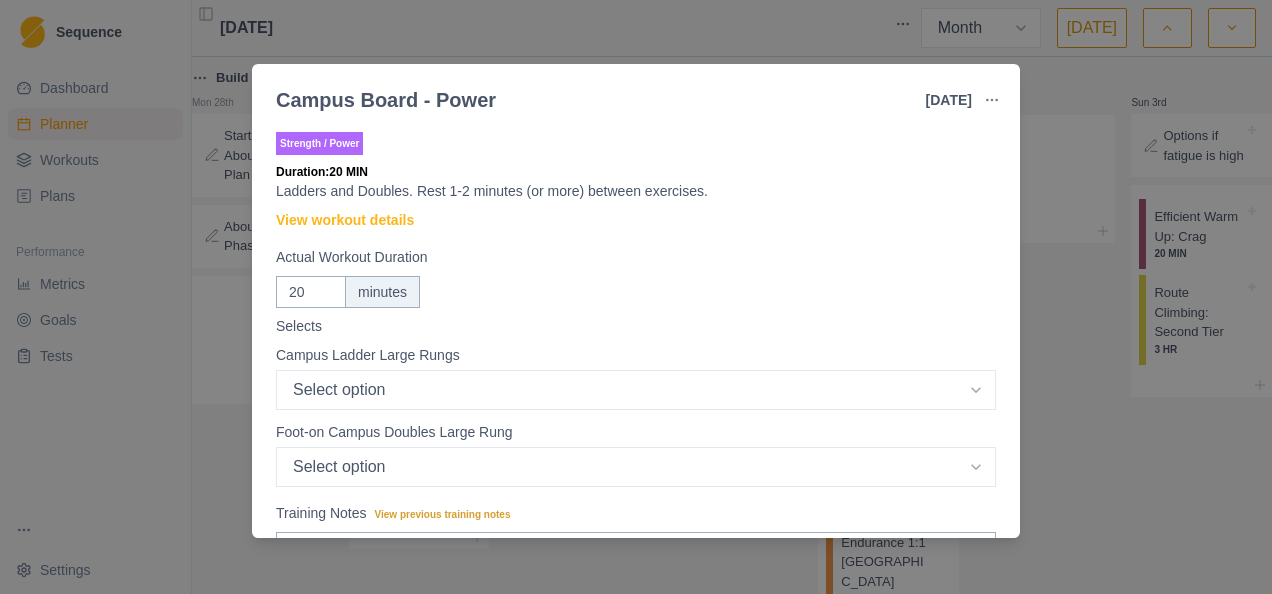 drag, startPoint x: 752, startPoint y: 42, endPoint x: 735, endPoint y: 64, distance: 27.802877 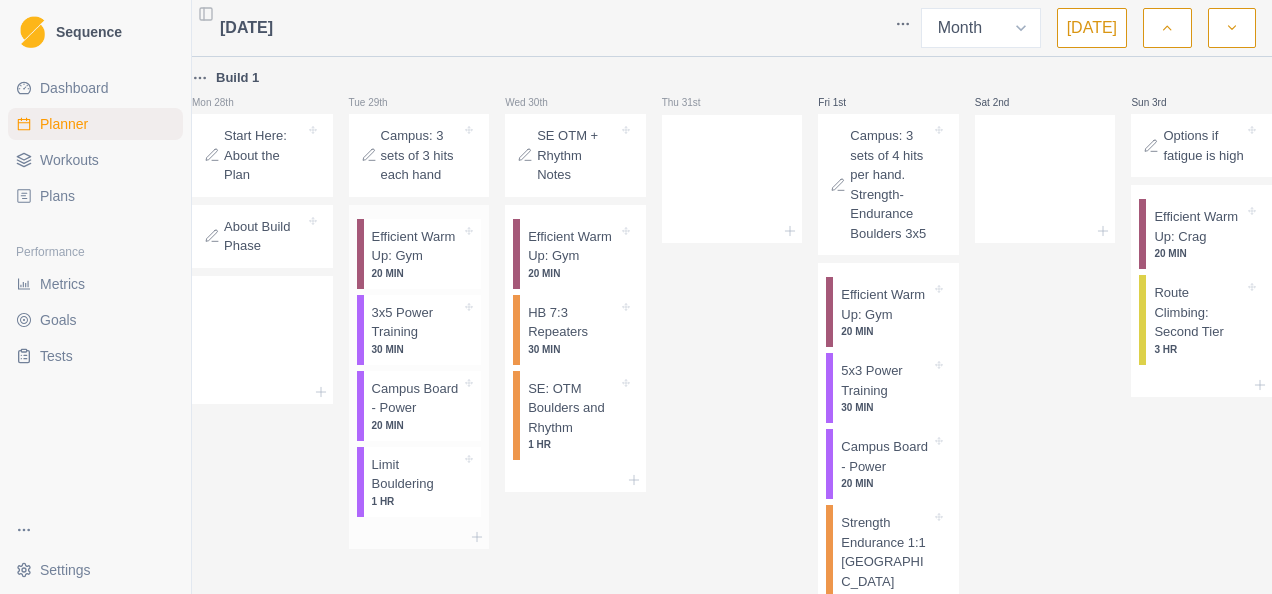 click on "1 HR" at bounding box center [417, 501] 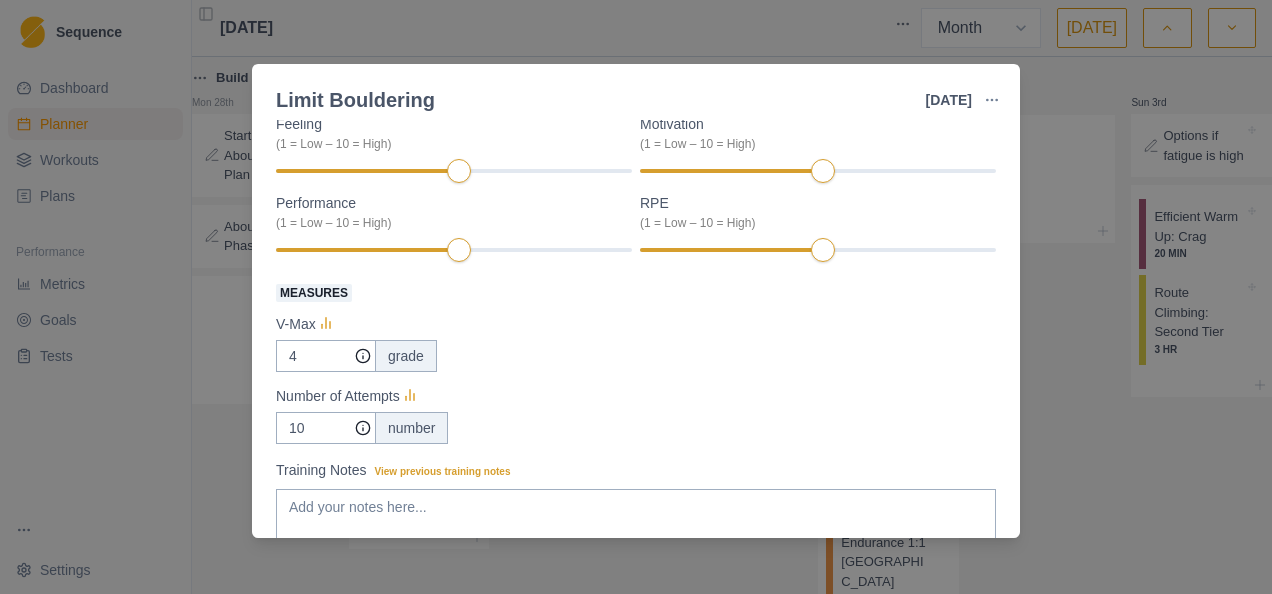 scroll, scrollTop: 372, scrollLeft: 0, axis: vertical 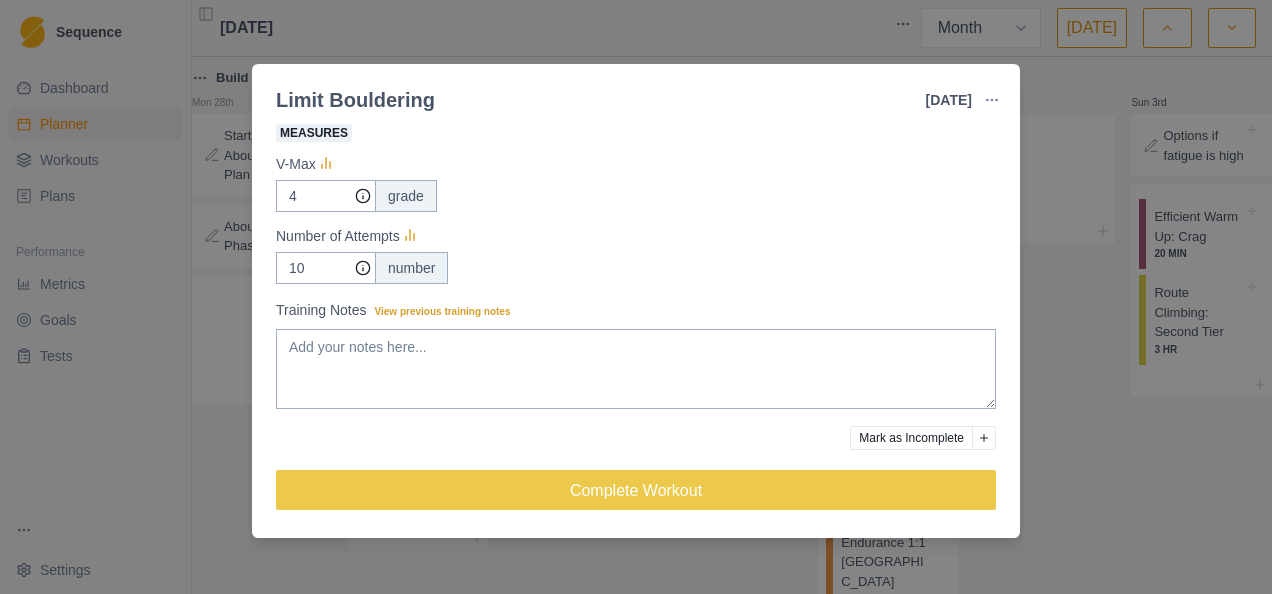 click on "Limit Bouldering [DATE] Link To Goal View Workout Metrics Edit Original Workout Reschedule Workout Remove From Schedule Strength / Power Duration:  1 HR Limit session should be the hardest you ever work in climbing. View workout details Actual Workout Duration 60 minutes Feeling (1 = Low – 10 = High) Motivation (1 = Low – 10 = High) Performance (1 = Low – 10 = High) RPE (1 = Low – 10 = High) Measures V-Max  4 grade Number of Attempts 10 number Training Notes View previous training notes Mark as Incomplete Complete Workout" at bounding box center [636, 297] 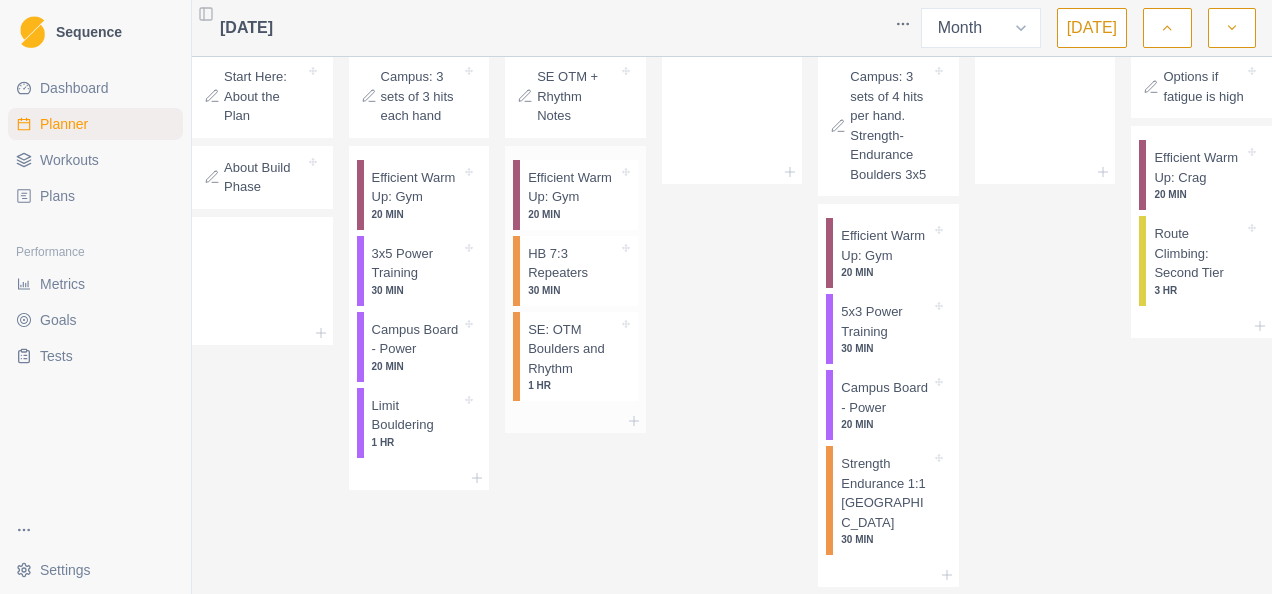 scroll, scrollTop: 100, scrollLeft: 0, axis: vertical 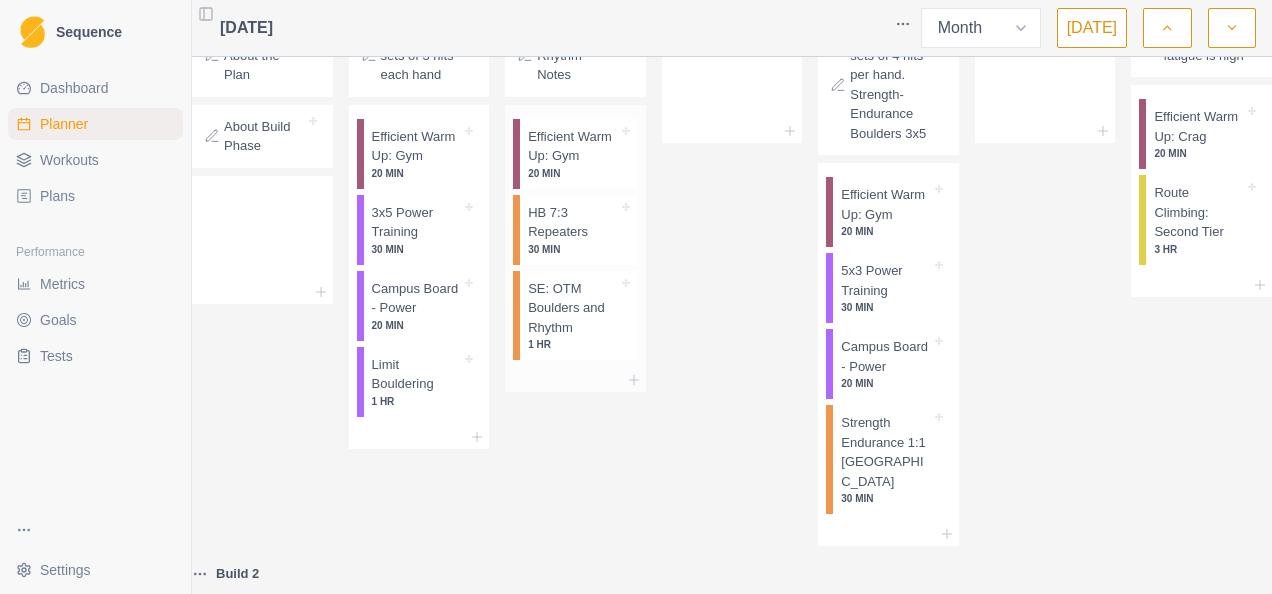 click on "HB 7:3 Repeaters" at bounding box center [573, 222] 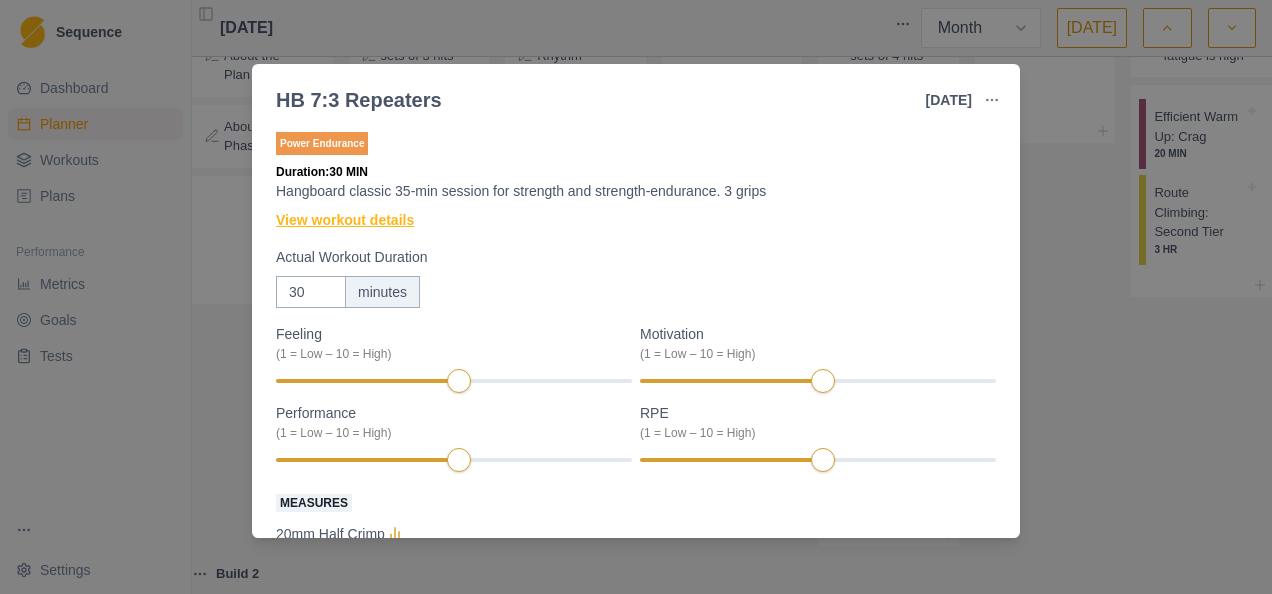 click on "View workout details" at bounding box center [345, 220] 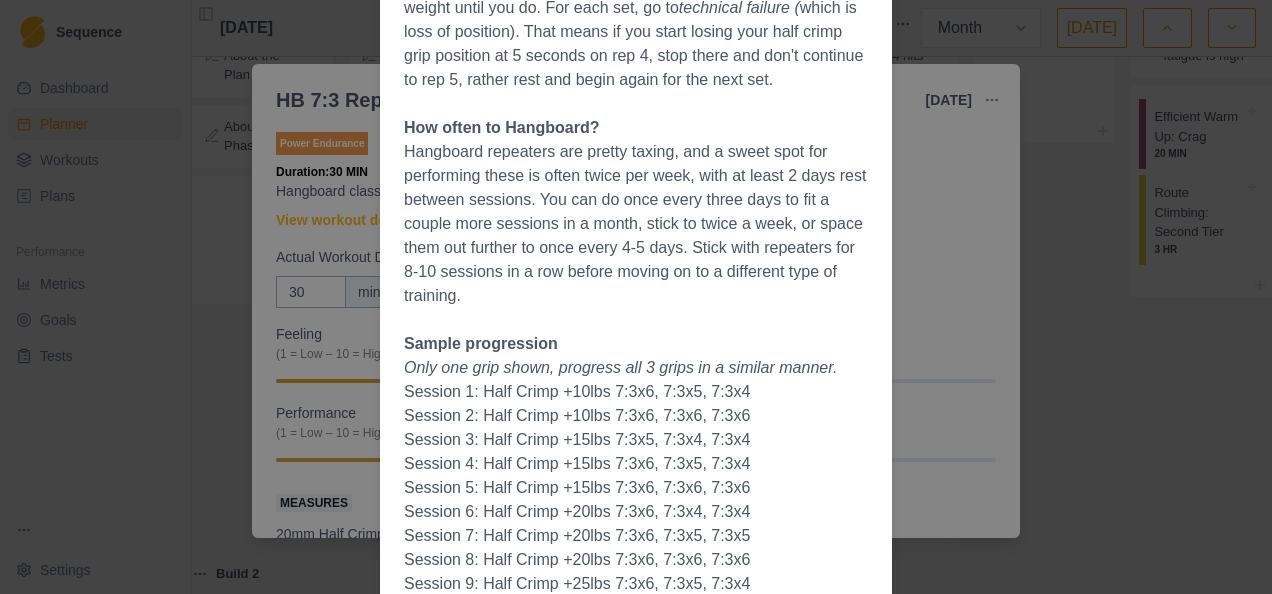 scroll, scrollTop: 1100, scrollLeft: 0, axis: vertical 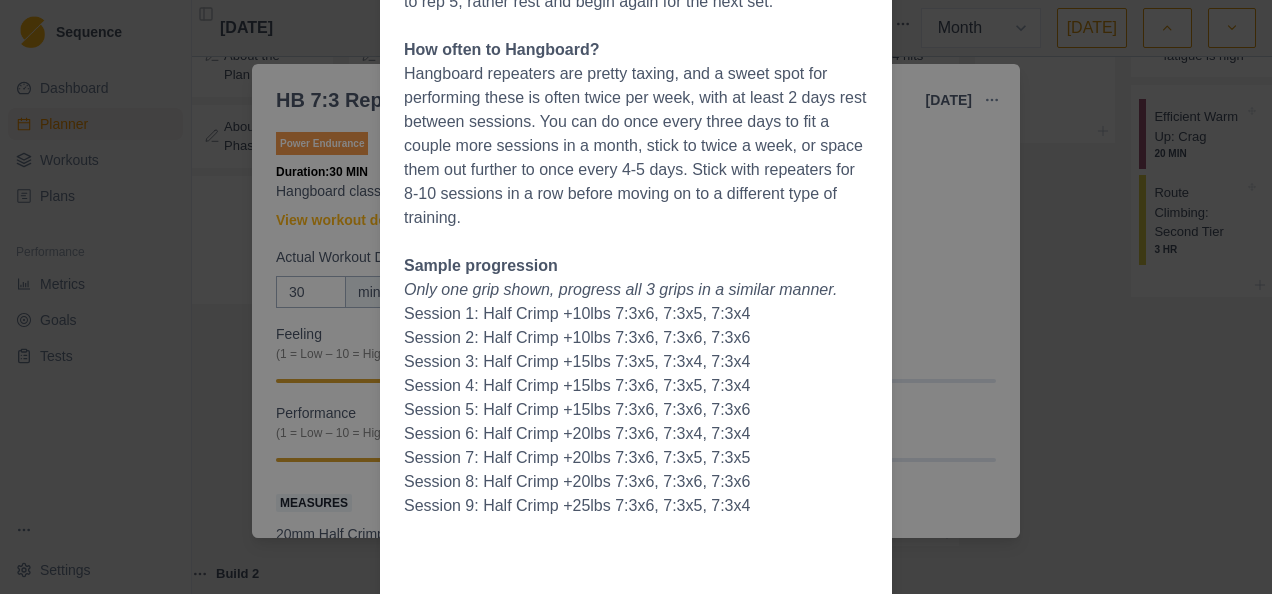 click on "Hangboard repeaters are pretty taxing, and a sweet spot for performing these is often twice per week, with at least 2 days rest between sessions. You can do once every three days to fit a couple more sessions in a month, stick to twice a week, or space them out further to once every 4-5 days. Stick with repeaters for 8-10 sessions in a row before moving on to a different type of training." at bounding box center [636, 146] 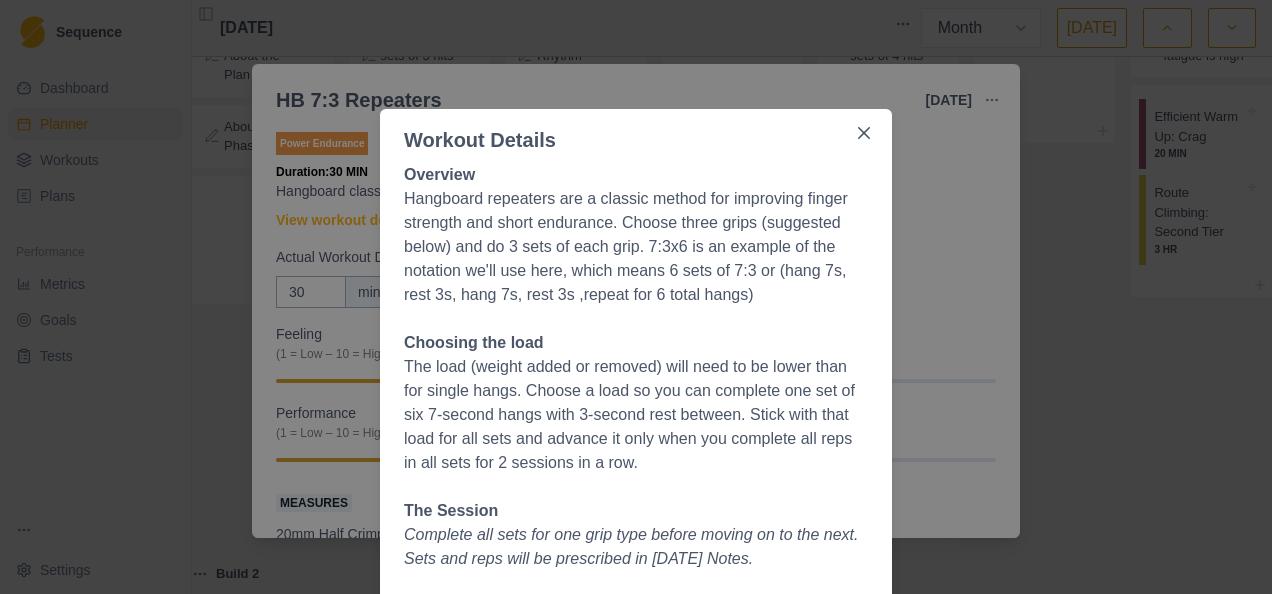 scroll, scrollTop: 0, scrollLeft: 0, axis: both 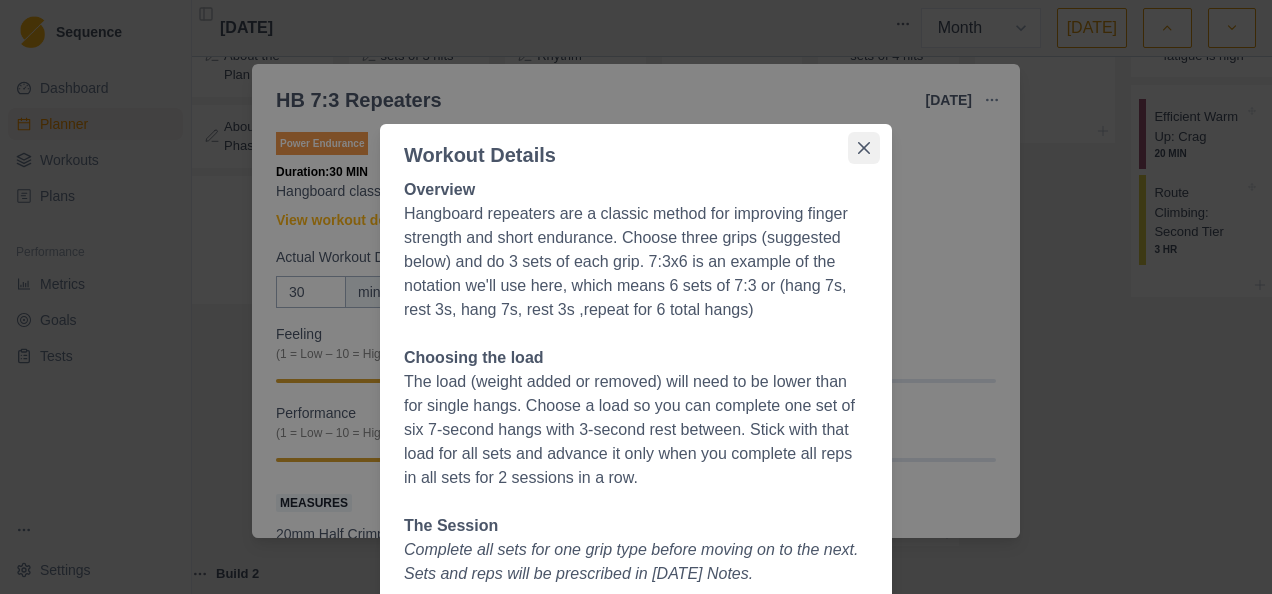 click at bounding box center (864, 148) 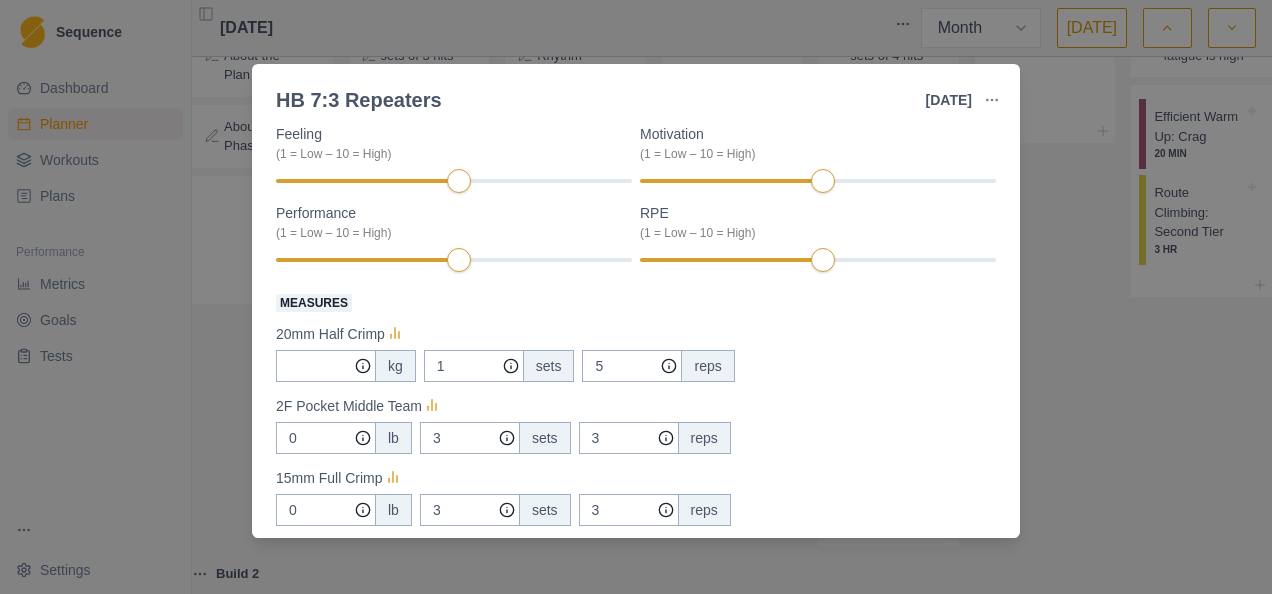 scroll, scrollTop: 300, scrollLeft: 0, axis: vertical 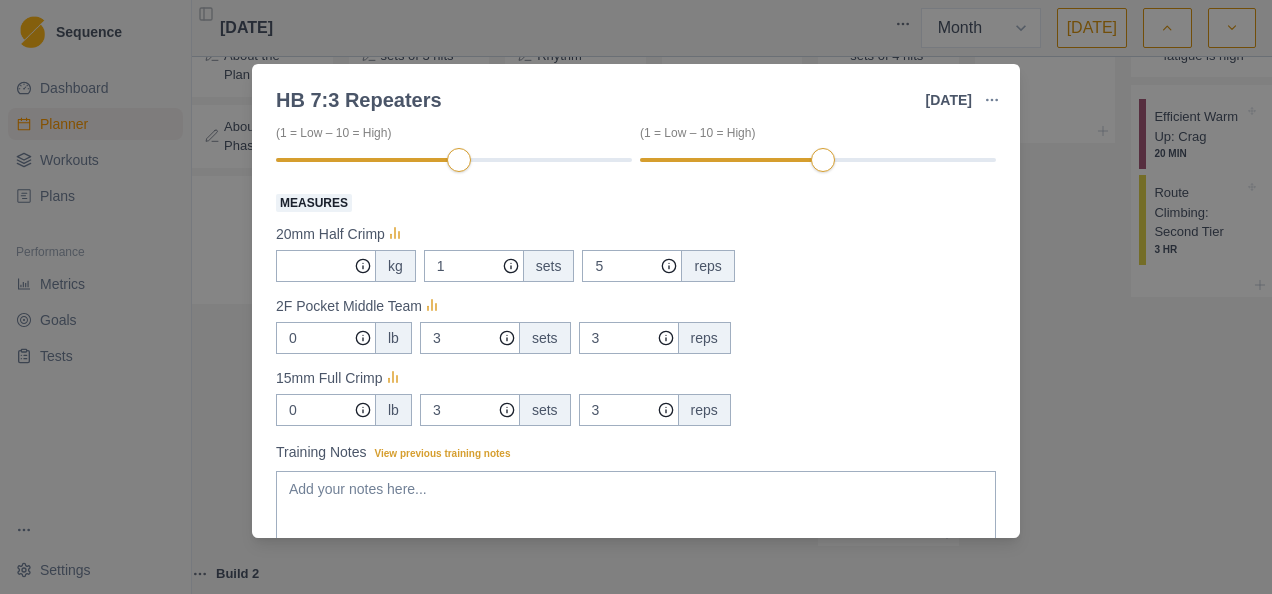 click on "HB 7:3 Repeaters [DATE] Link To Goal View Workout Metrics Edit Original Workout Reschedule Workout Remove From Schedule Power Endurance Duration:  30 MIN Hangboard classic 35-min session for strength and strength-endurance.  3 grips View workout details Actual Workout Duration 30 minutes Feeling (1 = Low – 10 = High) Motivation (1 = Low – 10 = High) Performance (1 = Low – 10 = High) RPE (1 = Low – 10 = High) Measures 20mm Half Crimp kg 1 sets 5 reps 2F Pocket Middle Team 0 lb 3 sets 3 reps 15mm Full Crimp 0 lb 3 sets 3 reps Training Notes View previous training notes Mark as Incomplete Complete Workout" at bounding box center (636, 297) 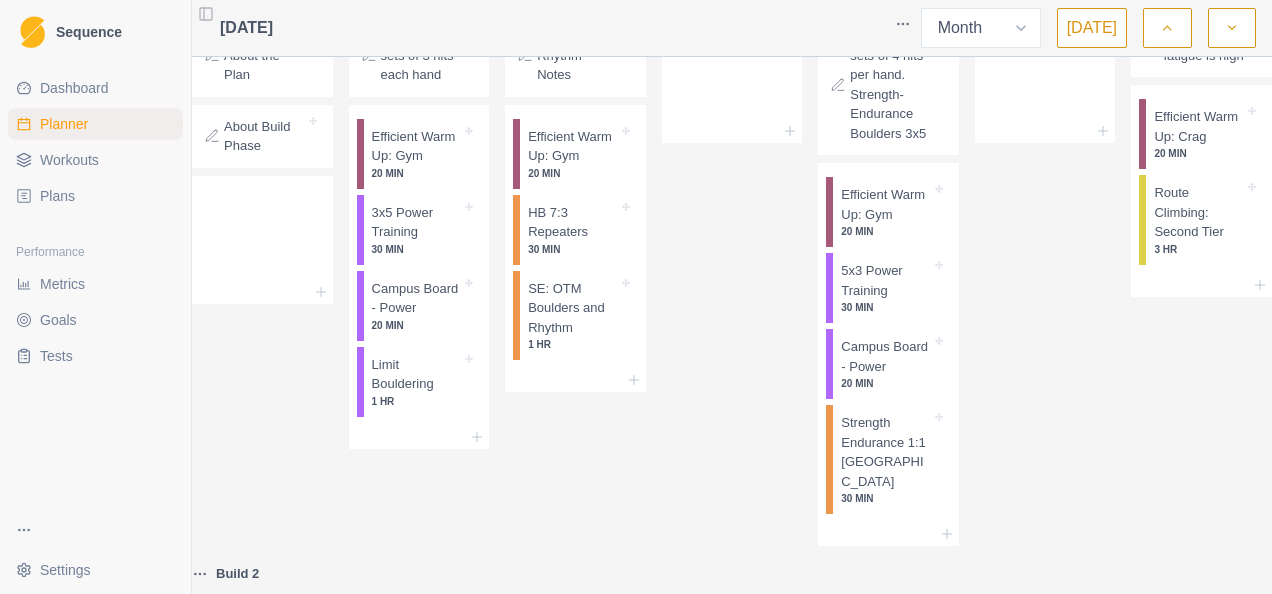 scroll, scrollTop: 0, scrollLeft: 0, axis: both 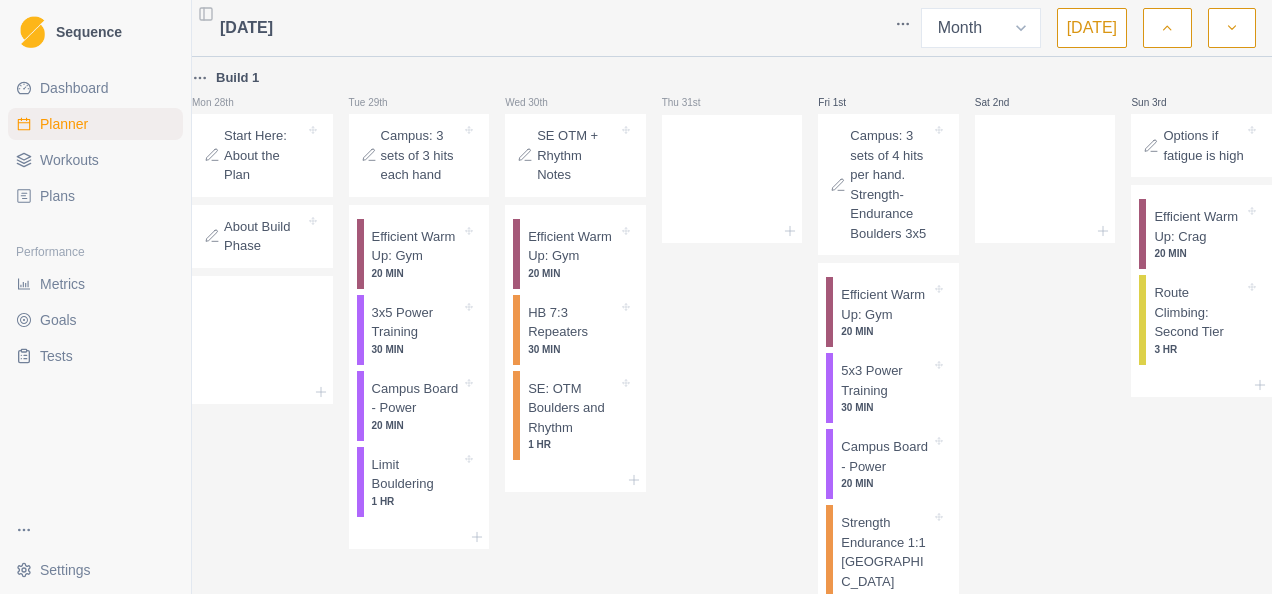 click on "Options if fatigue is high" at bounding box center [1203, 145] 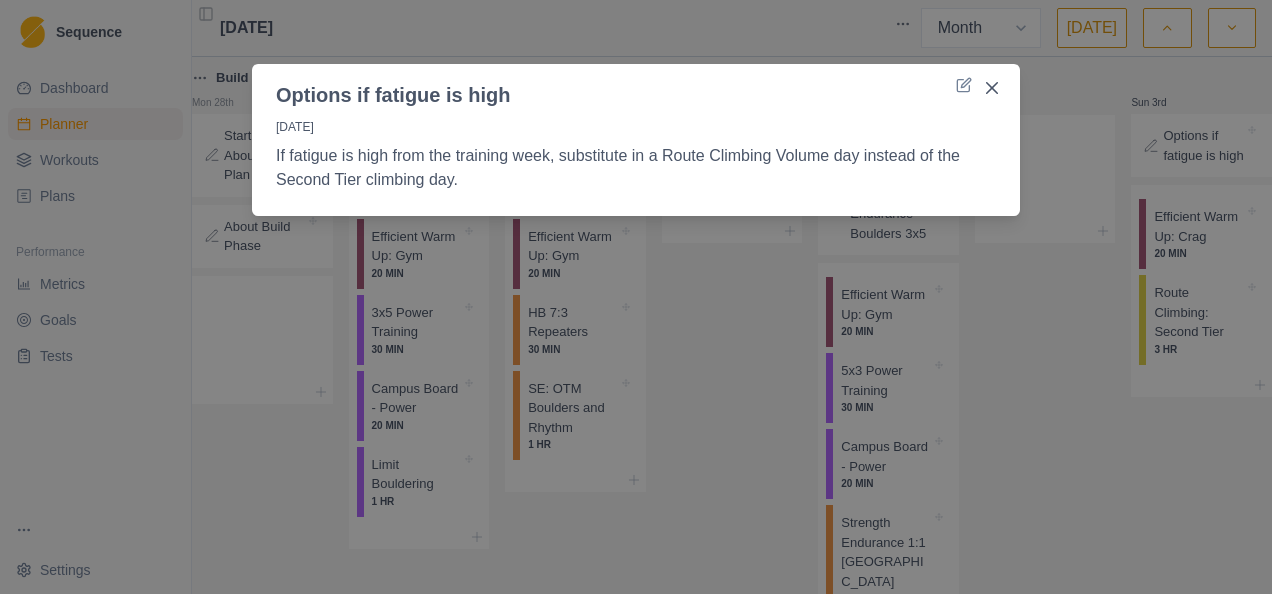click on "Options if fatigue is high [DATE] If fatigue is high from the training week, substitute in a Route Climbing Volume day instead of the Second Tier climbing day." at bounding box center [636, 297] 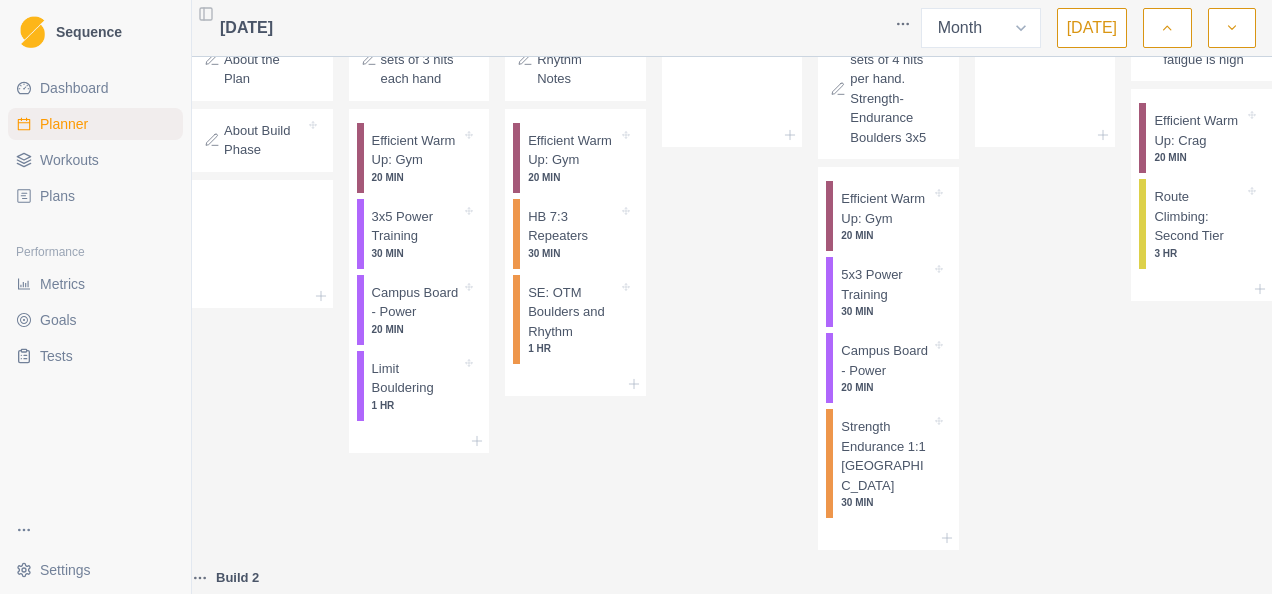 scroll, scrollTop: 100, scrollLeft: 0, axis: vertical 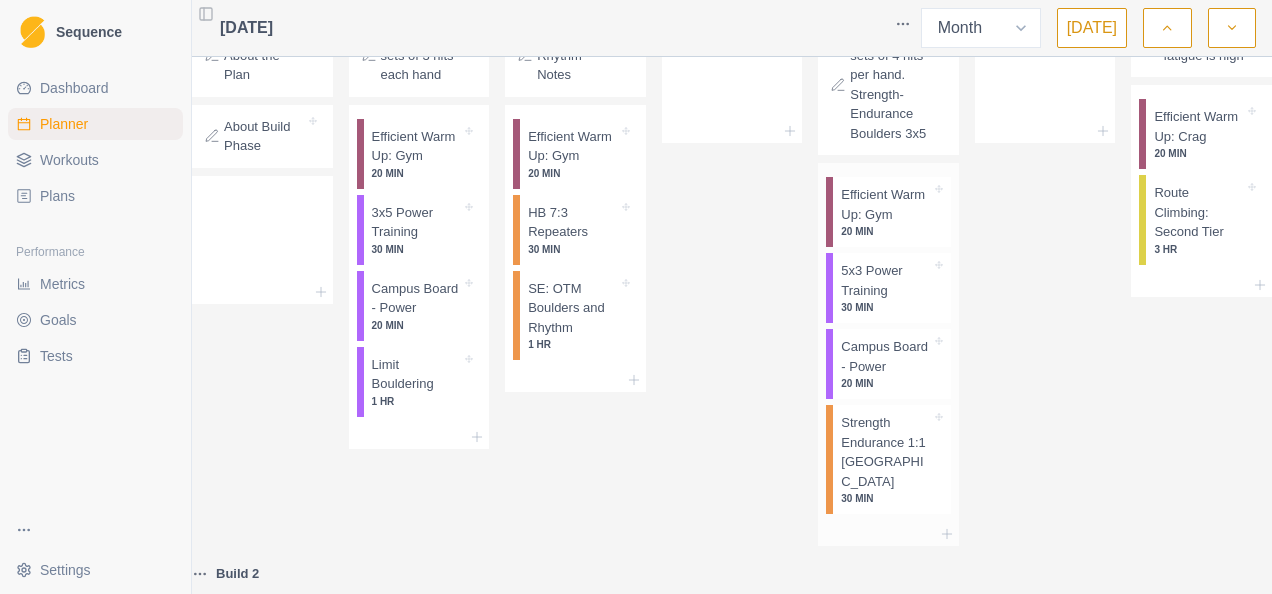 click on "5x3 Power Training" at bounding box center (886, 280) 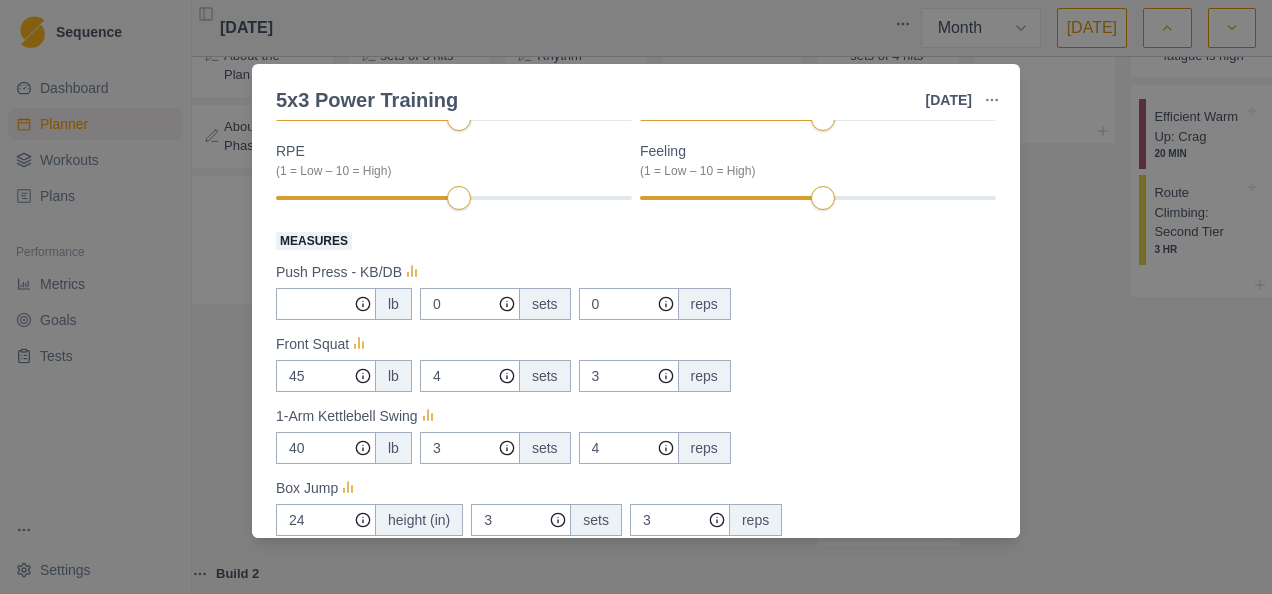 scroll, scrollTop: 400, scrollLeft: 0, axis: vertical 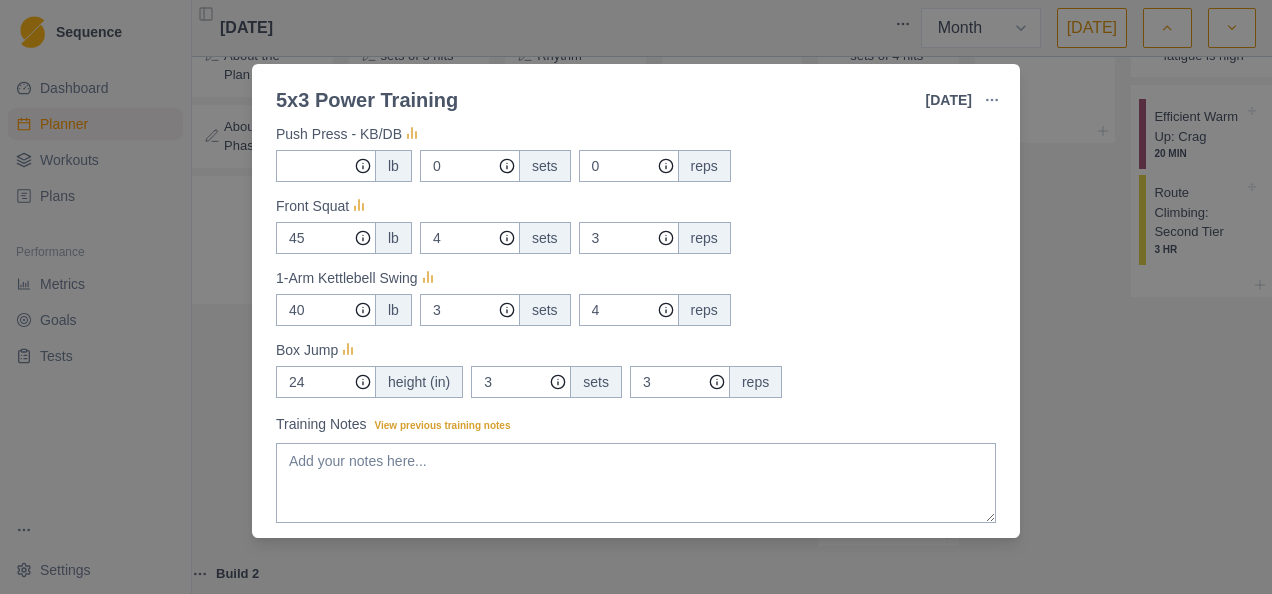 click on "5x3 Power Training [DATE] Link To Goal View Workout Metrics Edit Original Workout Reschedule Workout Remove From Schedule Strength / Power Duration:  30 MIN This Power session will feature four main exercises, and mobility exercises done during rest periods. View workout details Actual Workout Duration 30 minutes Motivation (1 = Low – 10 = High) Performance (1 = Low – 10 = High) RPE (1 = Low – 10 = High) Feeling (1 = Low – 10 = High) Measures Push Press - KB/DB lb 0 sets 0 reps Front Squat 45 lb 4 sets 3 reps 1-Arm Kettlebell Swing 40 lb 3 sets 4 reps Box Jump 24 height (in) 3 sets 3 reps Training Notes View previous training notes Mark as Incomplete Complete Workout" at bounding box center (636, 297) 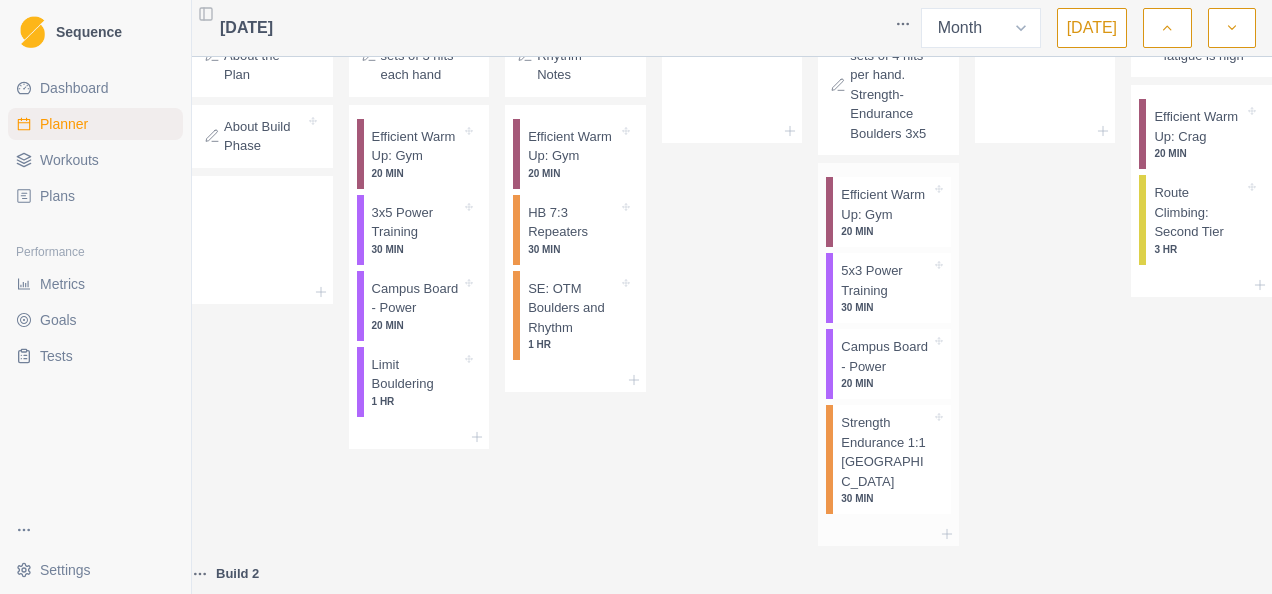 click on "Campus Board - Power" at bounding box center [886, 356] 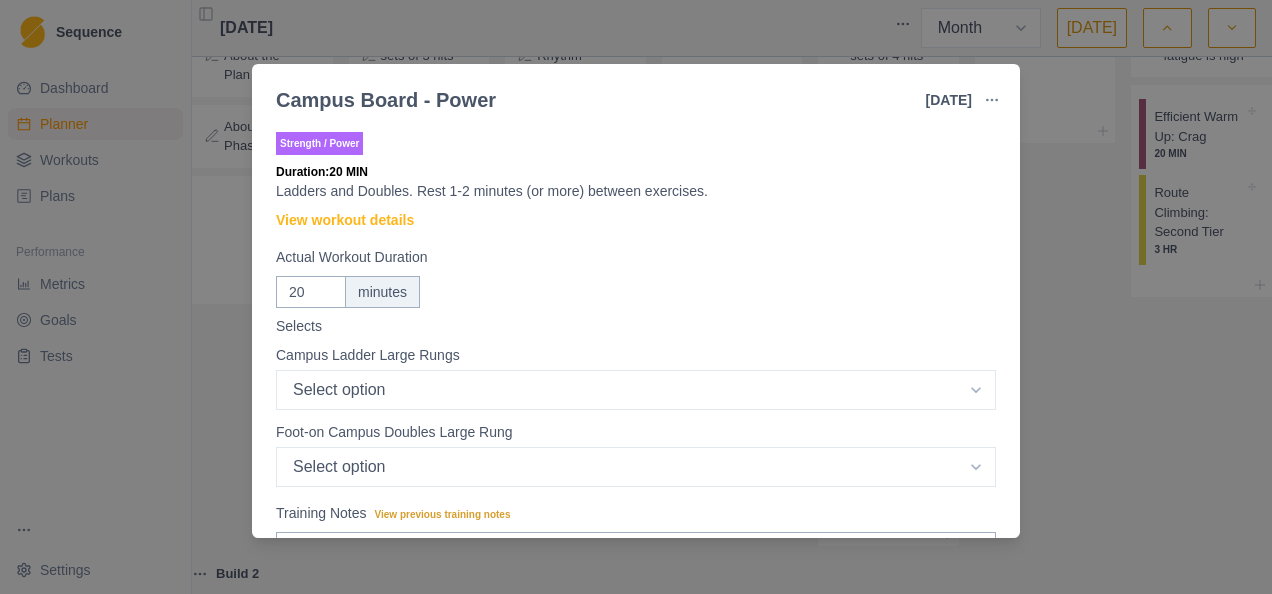 click on "Campus Board - Power [DATE] Link To Goal View Workout Metrics Edit Original Workout Reschedule Workout Remove From Schedule Strength / Power Duration:  20 MIN Ladders and Doubles. Rest 1-2 minutes (or more) between exercises. View workout details Actual Workout Duration 20 minutes Selects Campus Ladder Large Rungs Select option 1-2-3 matching 1-2-3-4-5 1-3-5-7-9 1-4-7 1-5-8 1-5-9 Foot-on Campus Doubles Large Rung Select option 1-2 1-3 1-4 1-5 1-6 1-7 Training Notes View previous training notes Mark as Incomplete Complete Workout" at bounding box center [636, 297] 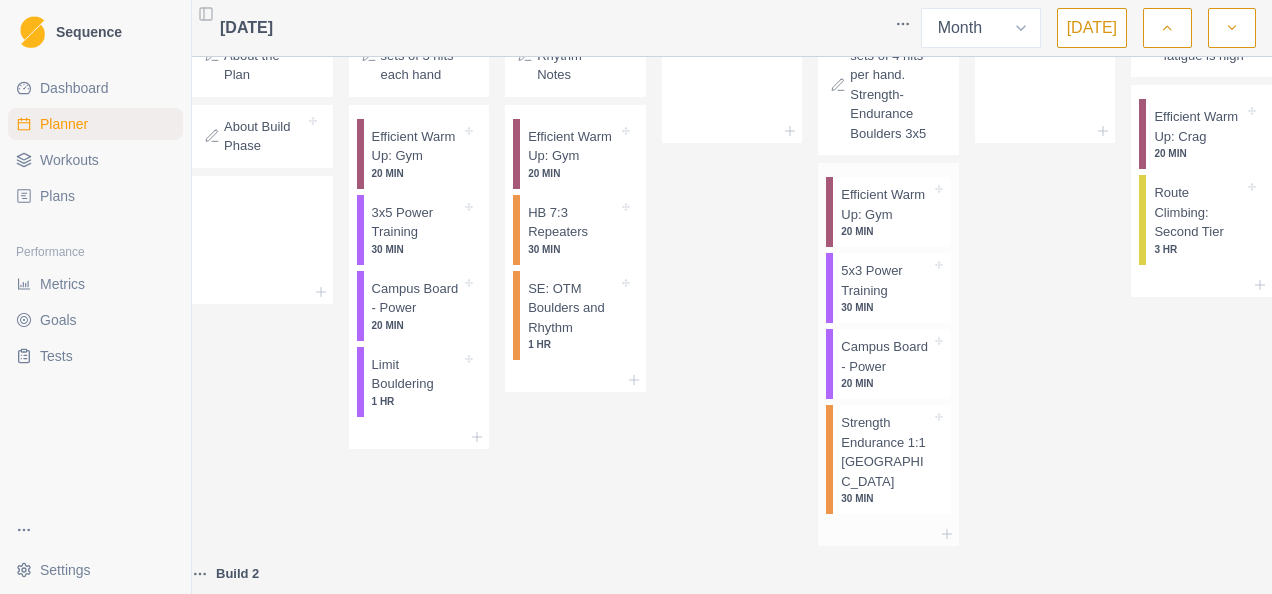 click on "Strength Endurance 1:1 [GEOGRAPHIC_DATA]" at bounding box center [886, 452] 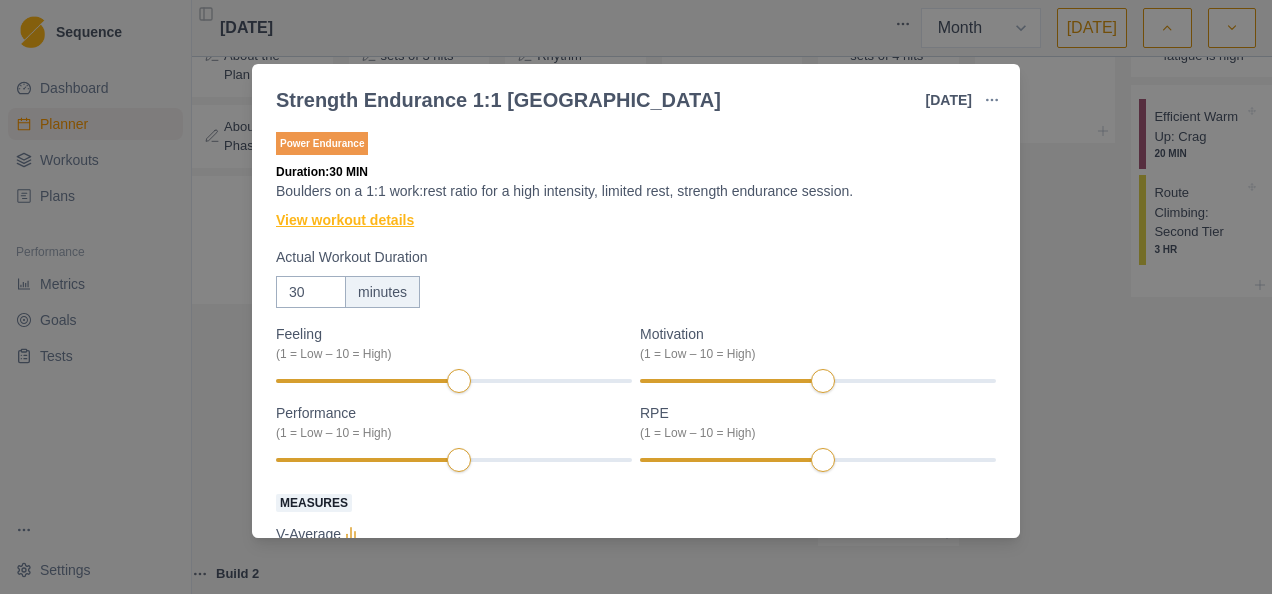 click on "View workout details" at bounding box center (345, 220) 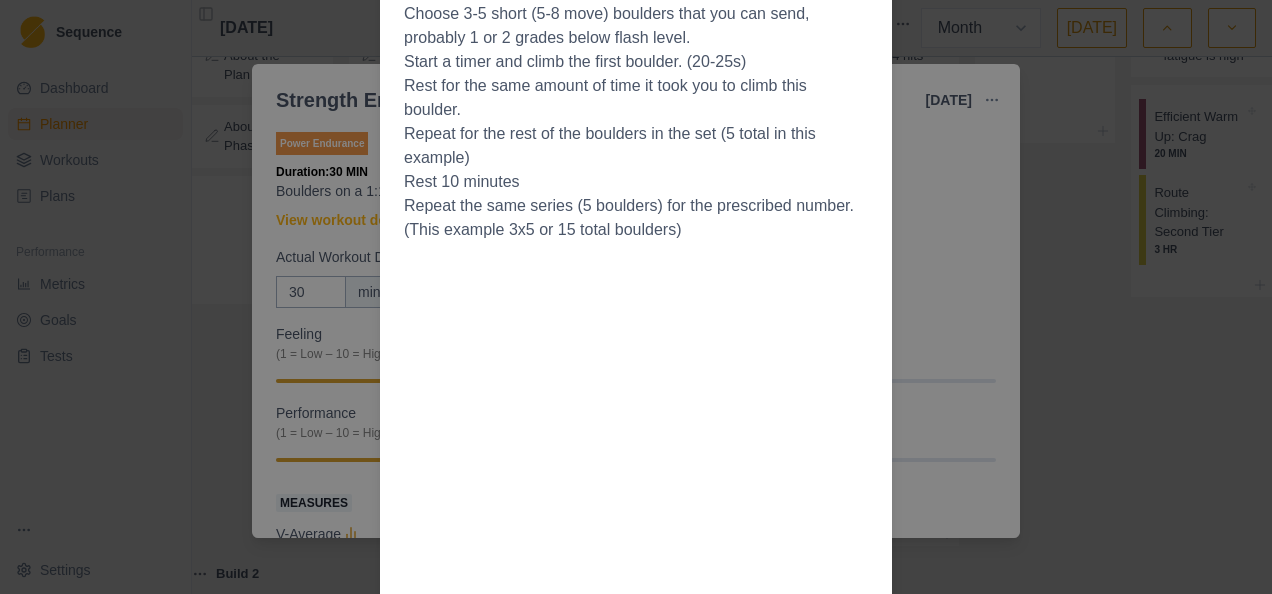 scroll, scrollTop: 0, scrollLeft: 0, axis: both 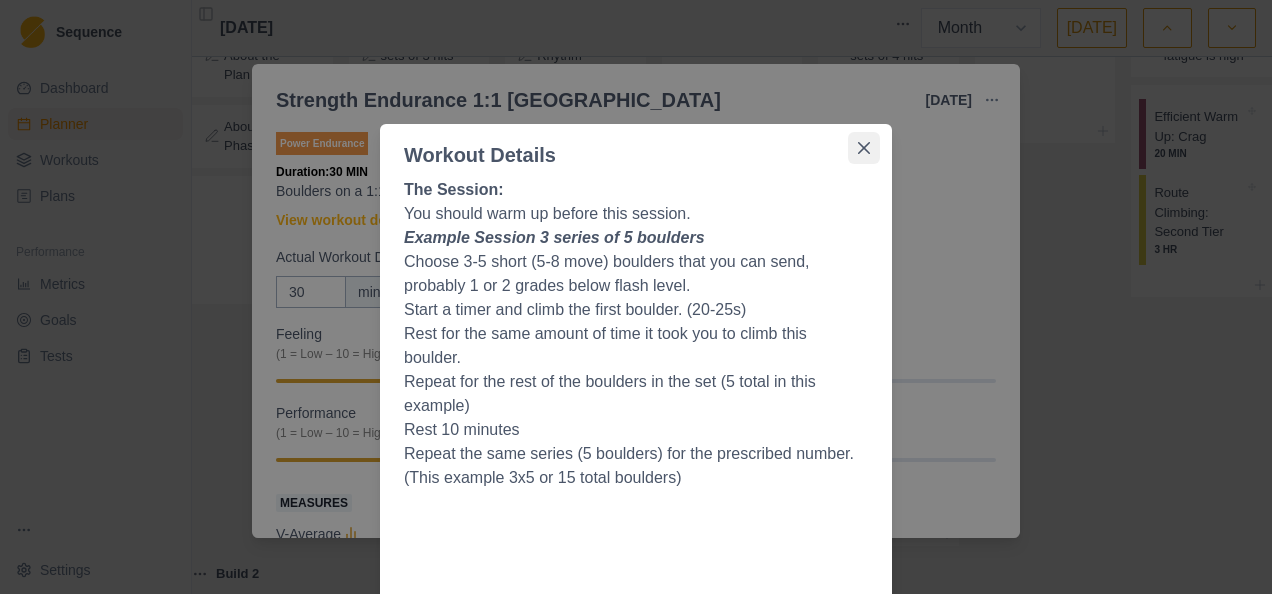 drag, startPoint x: 860, startPoint y: 160, endPoint x: 837, endPoint y: 147, distance: 26.41969 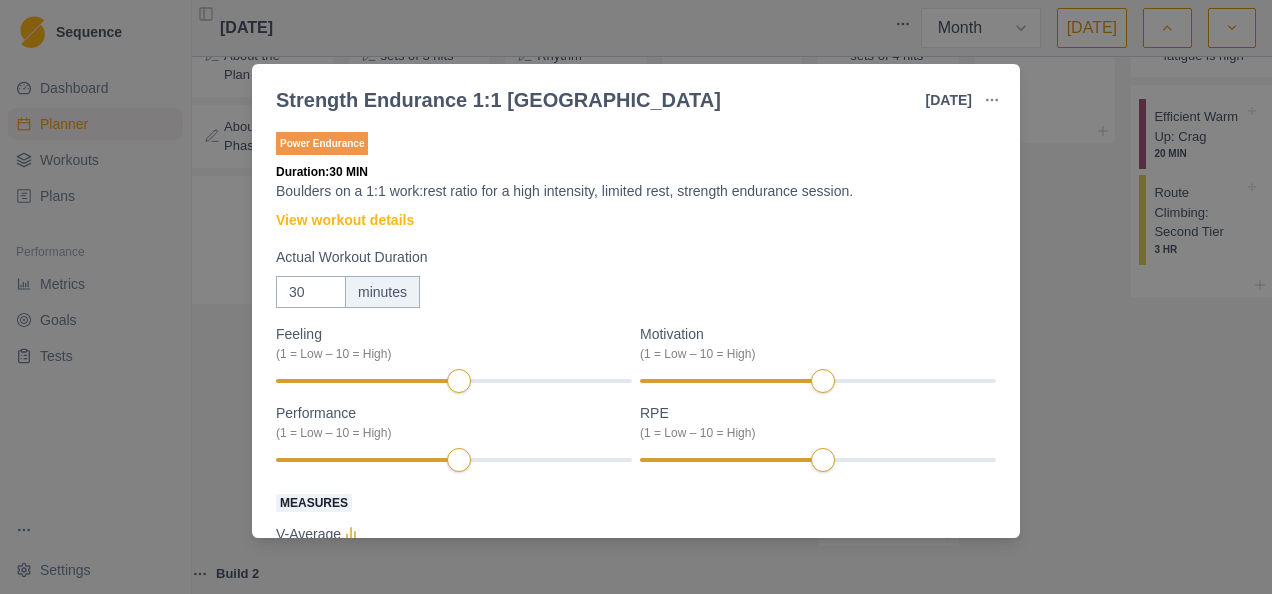 click on "Strength Endurance 1:1 Boulder [DATE] Link To Goal View Workout Metrics Edit Original Workout Reschedule Workout Remove From Schedule Power Endurance Duration:  30 MIN Boulders on a 1:1 work:rest ratio for a high intensity, limited rest, strength endurance session. View workout details Actual Workout Duration 30 minutes Feeling (1 = Low – 10 = High) Motivation (1 = Low – 10 = High) Performance (1 = Low – 10 = High) RPE (1 = Low – 10 = High) Measures V-Average grade V-Sum grade V-Max  4 grade Number of problems Amount Training Notes View previous training notes Mark as Incomplete Complete Workout" at bounding box center (636, 297) 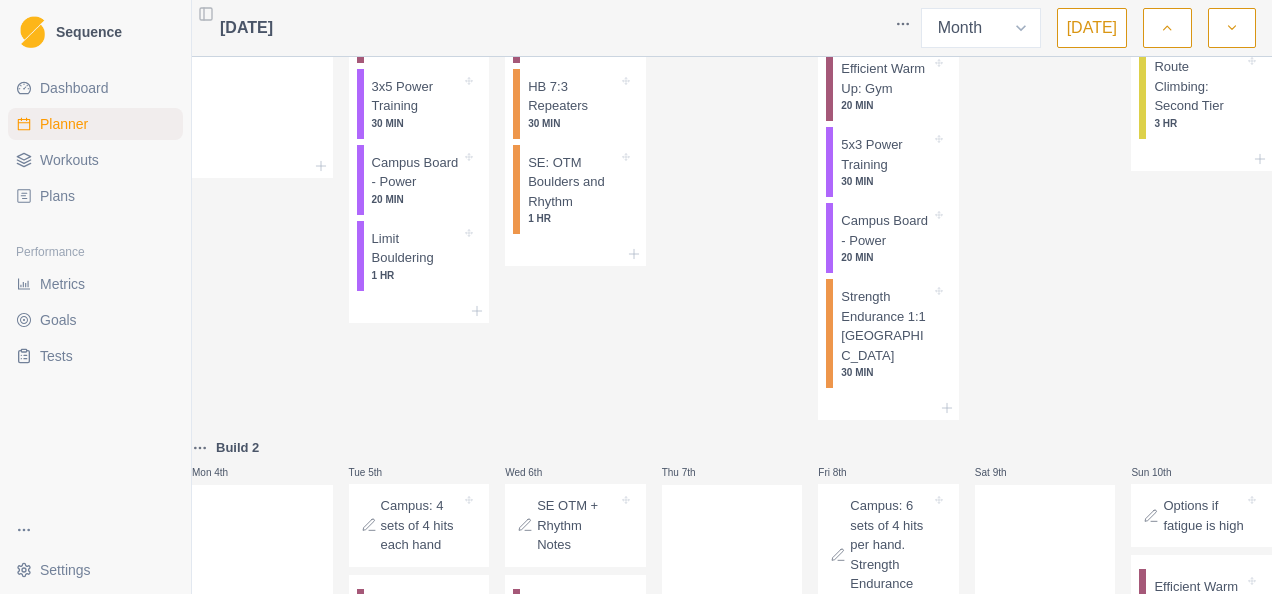 scroll, scrollTop: 0, scrollLeft: 0, axis: both 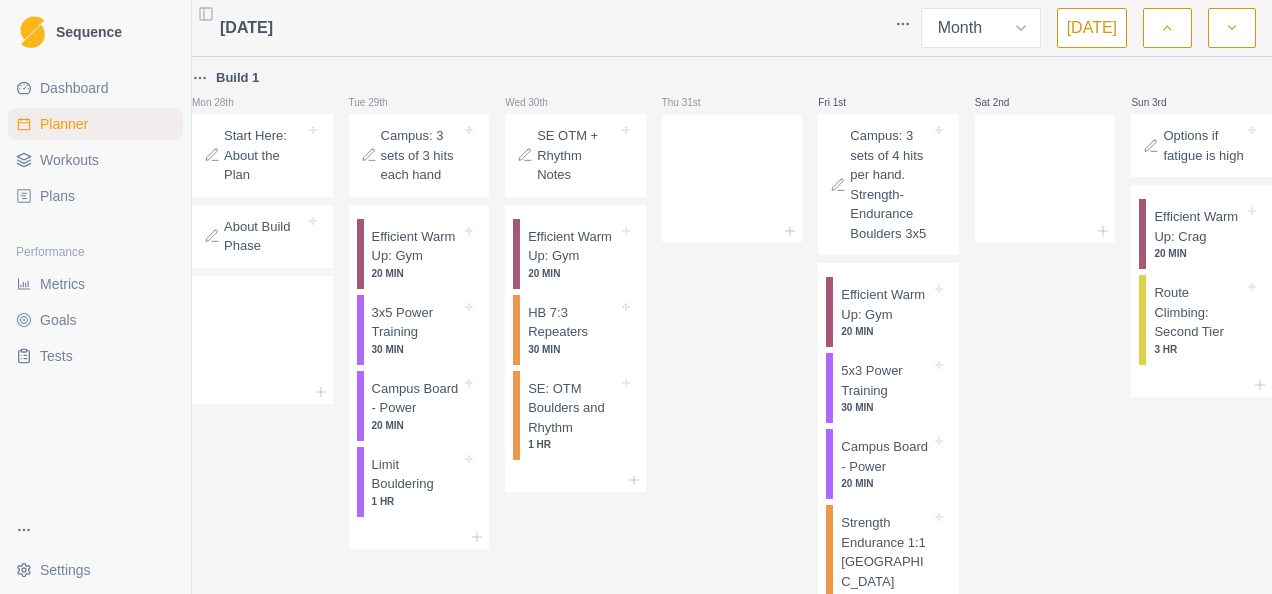 click on "[DATE] Week Month [DATE]" at bounding box center (732, 28) 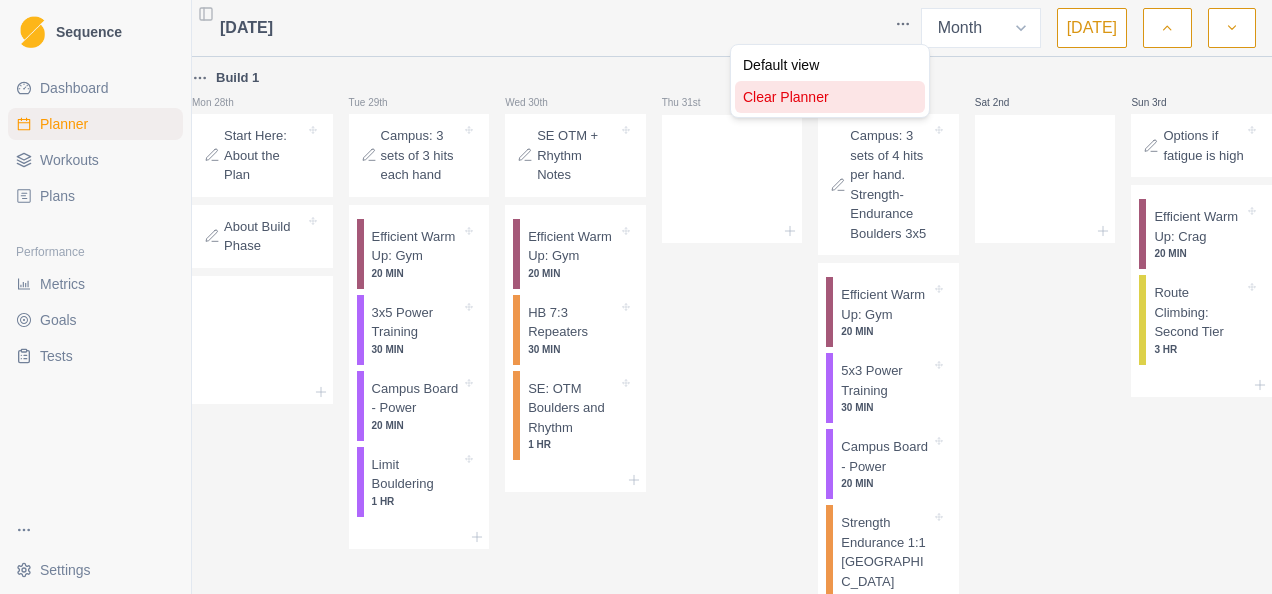 click on "Clear Planner" at bounding box center [830, 97] 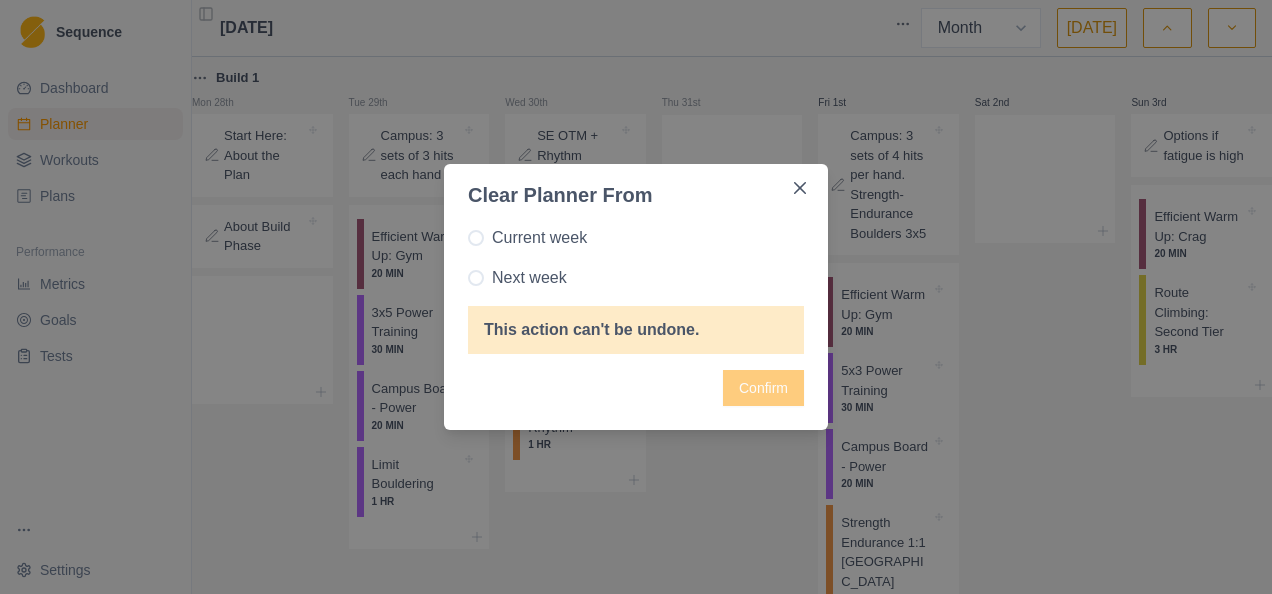 click on "Next week" at bounding box center (529, 278) 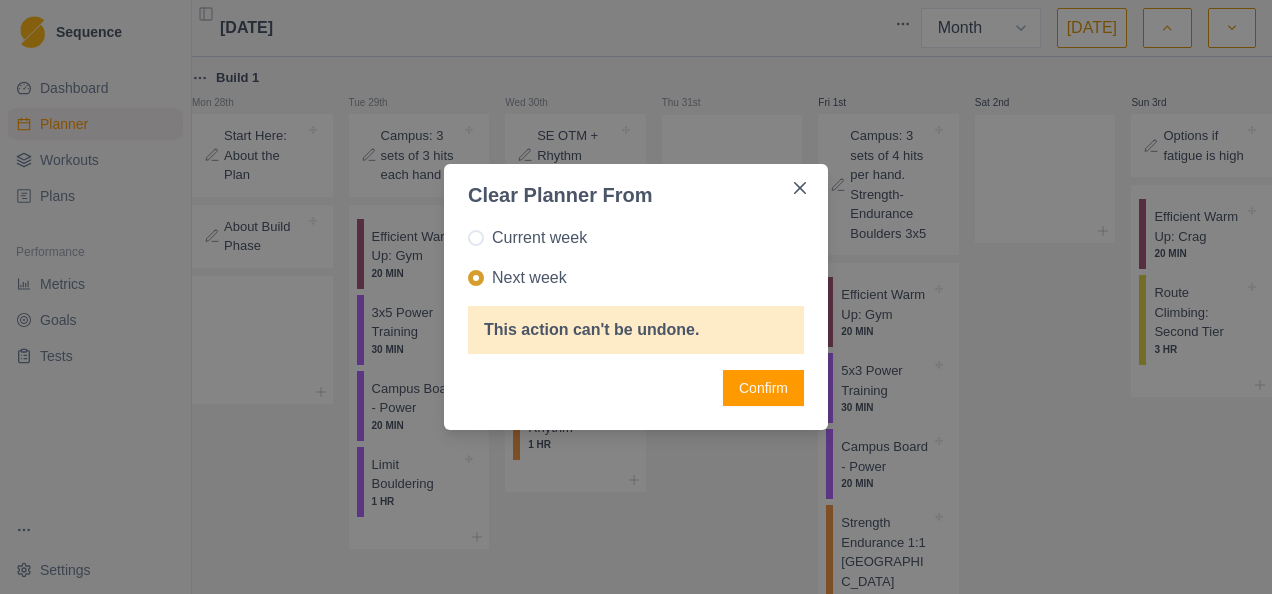 click on "Confirm" at bounding box center (763, 388) 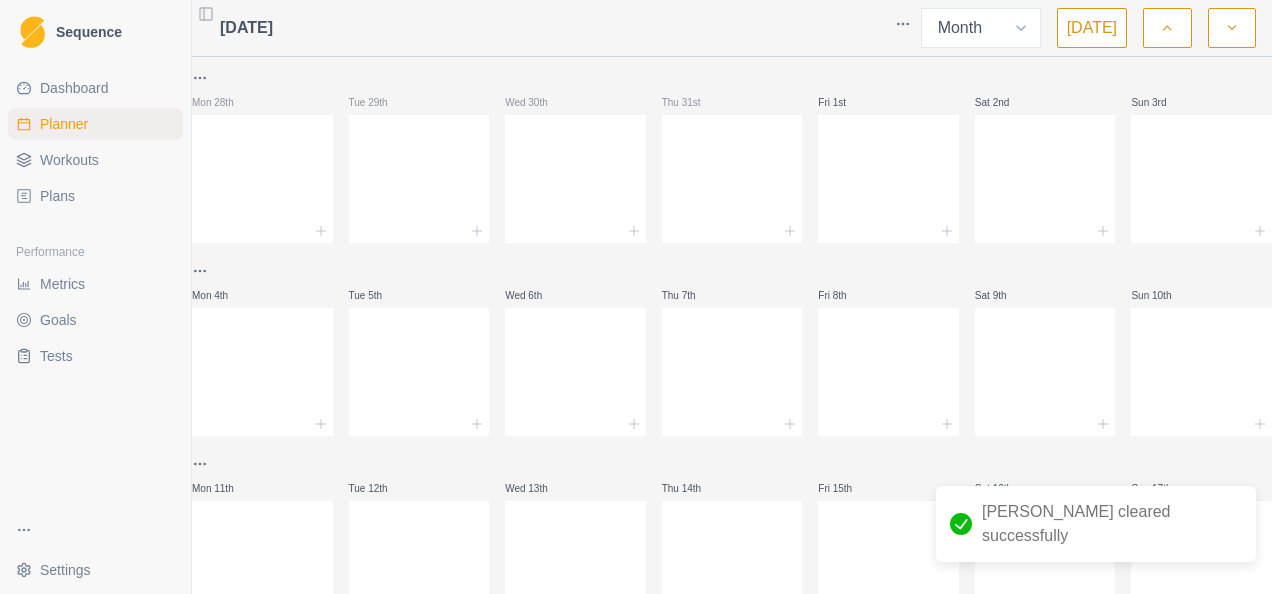 click on "Workouts" at bounding box center [69, 160] 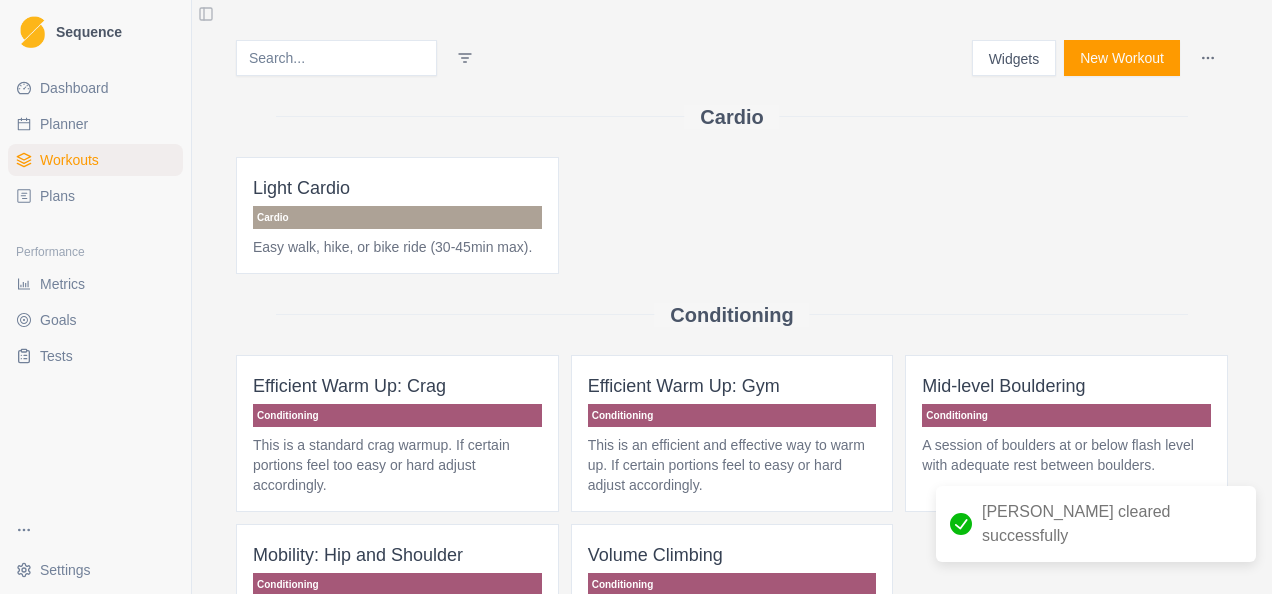 click on "Plans" at bounding box center [57, 196] 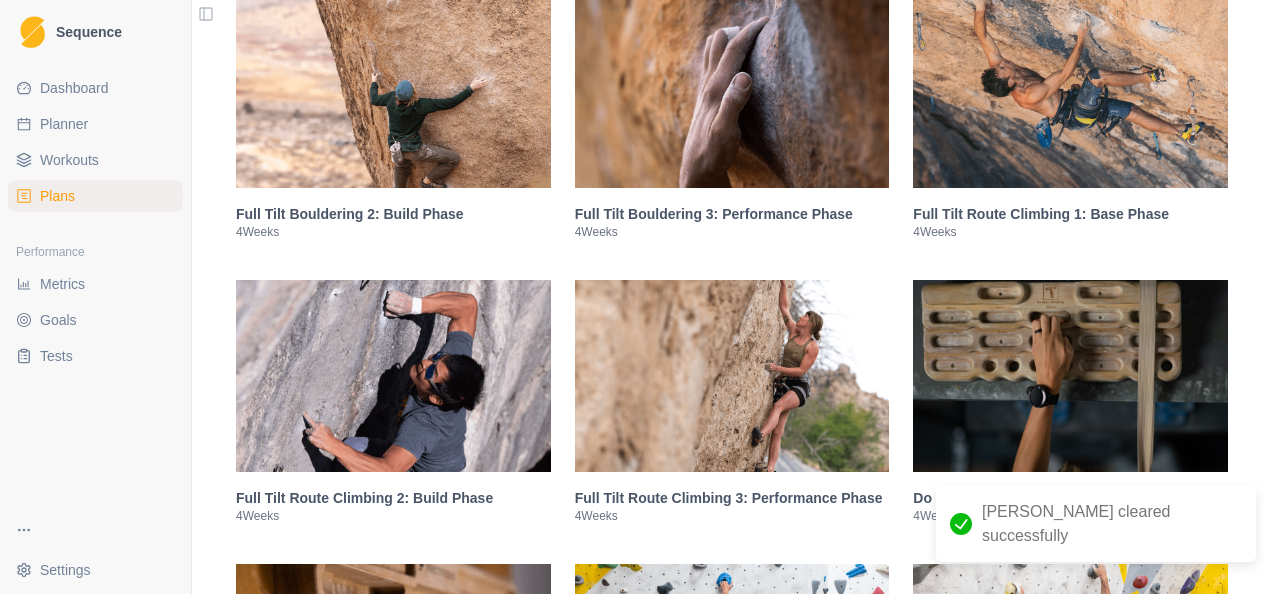 scroll, scrollTop: 2000, scrollLeft: 0, axis: vertical 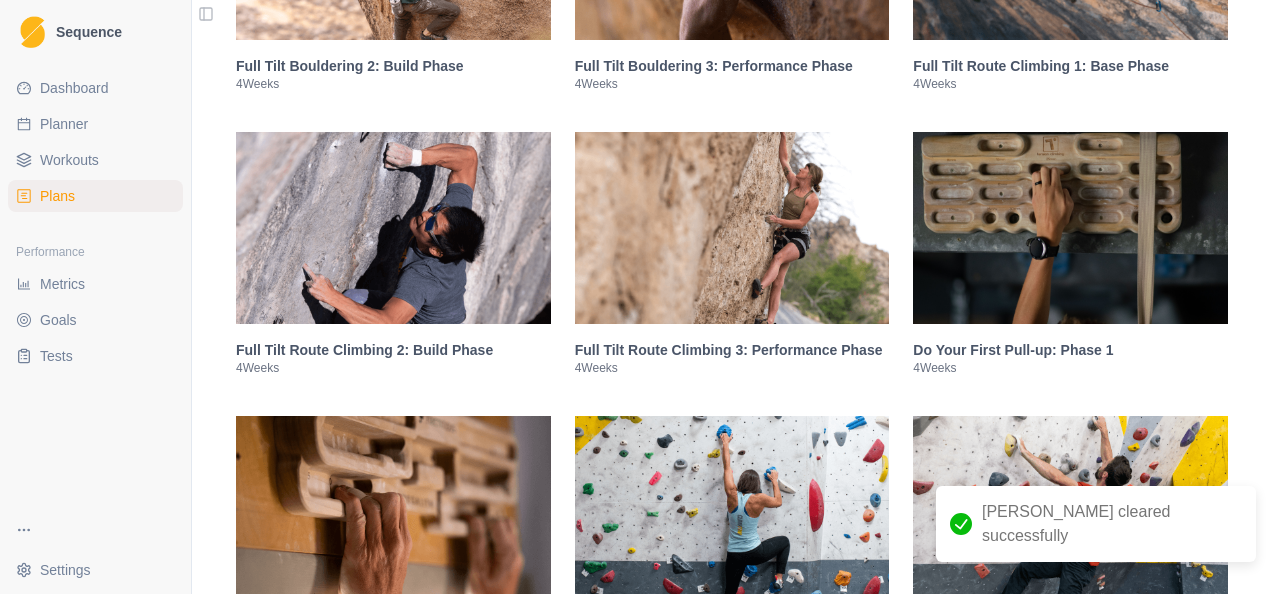 click at bounding box center (732, 228) 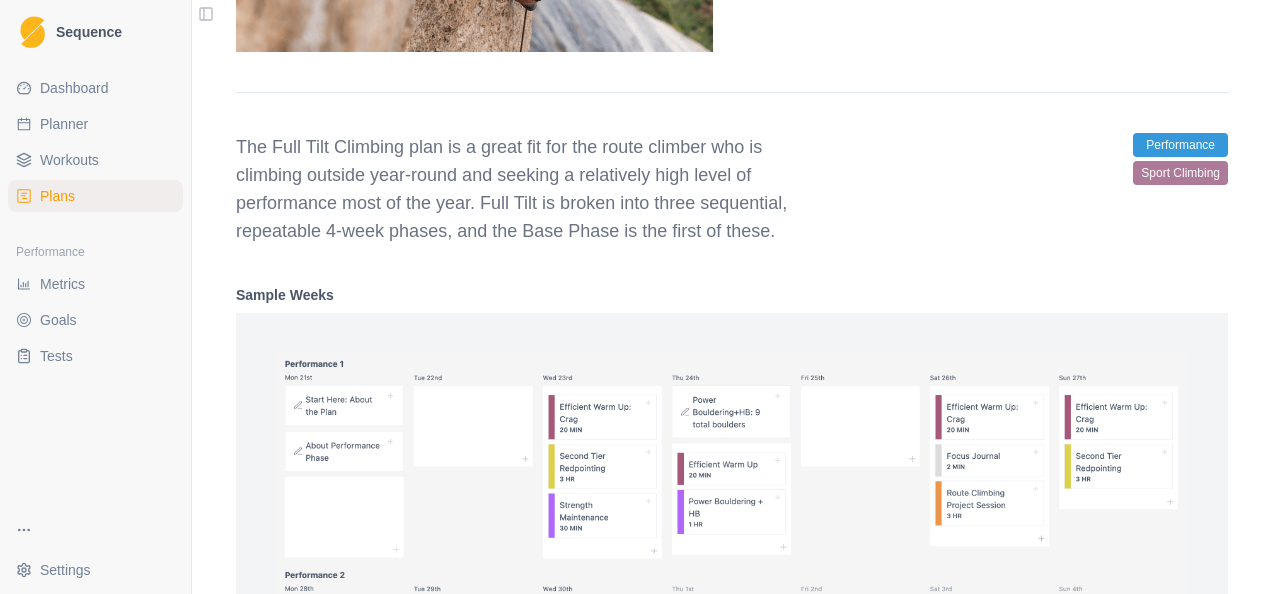 scroll, scrollTop: 3016, scrollLeft: 0, axis: vertical 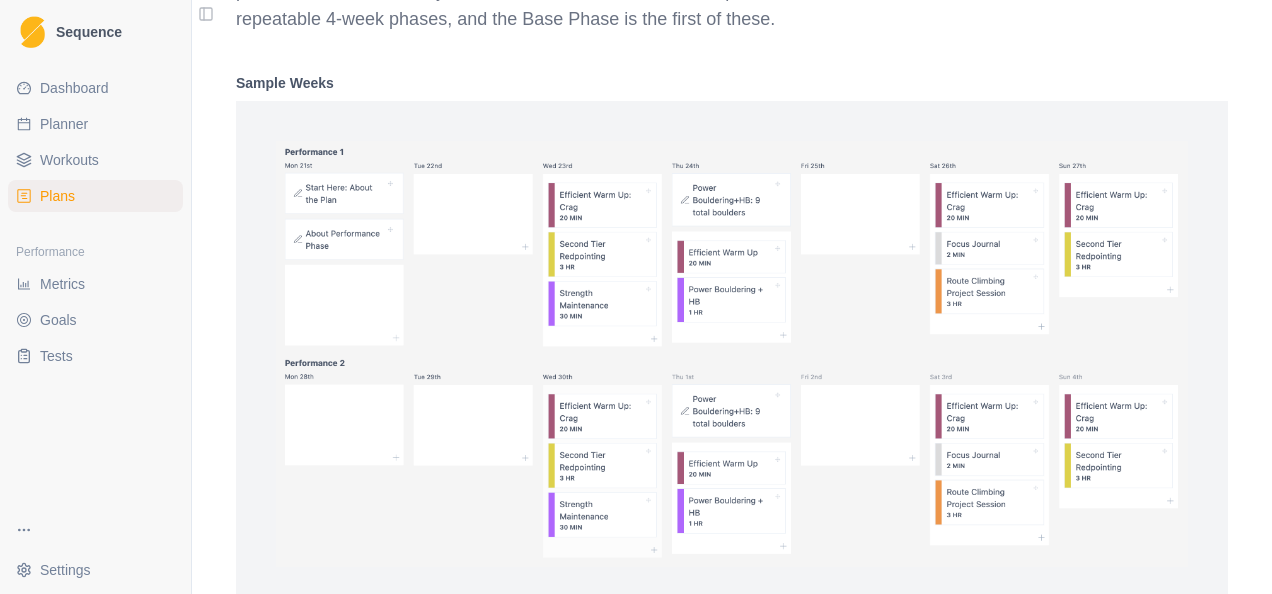 click at bounding box center [732, 354] 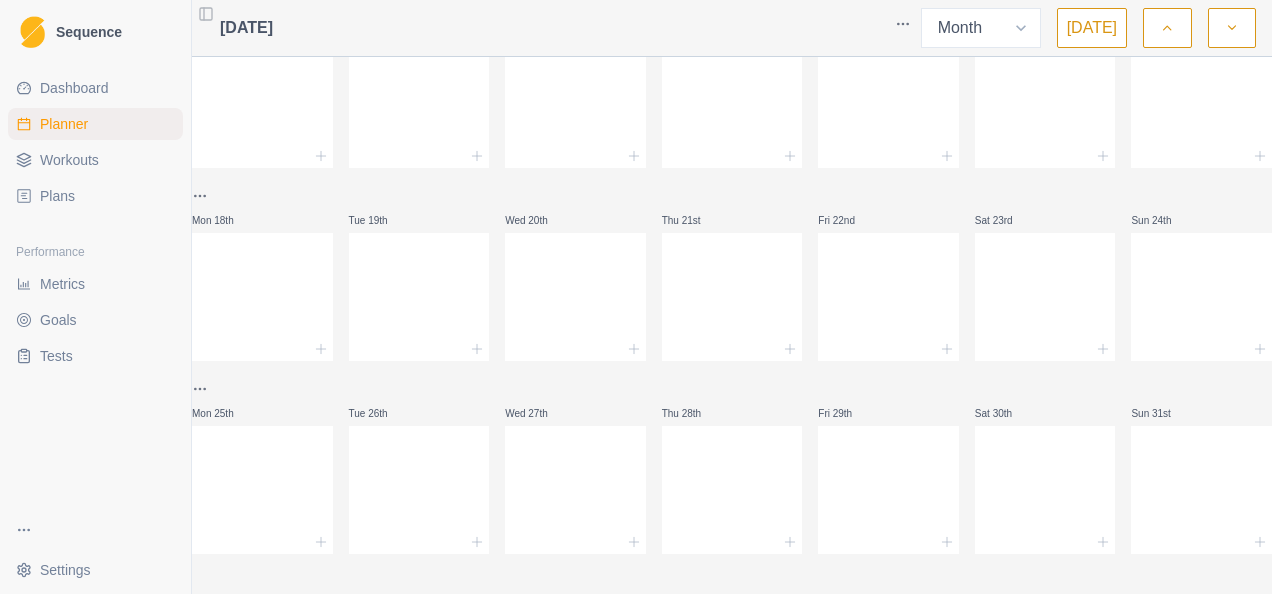 scroll, scrollTop: 0, scrollLeft: 0, axis: both 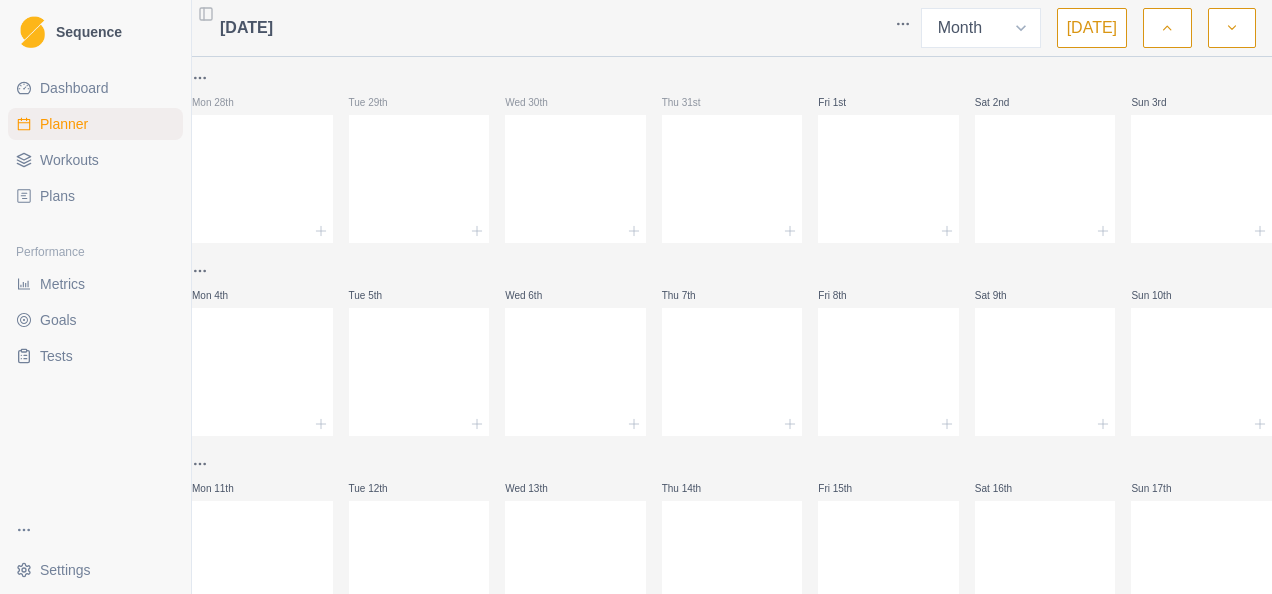 click at bounding box center (1167, 28) 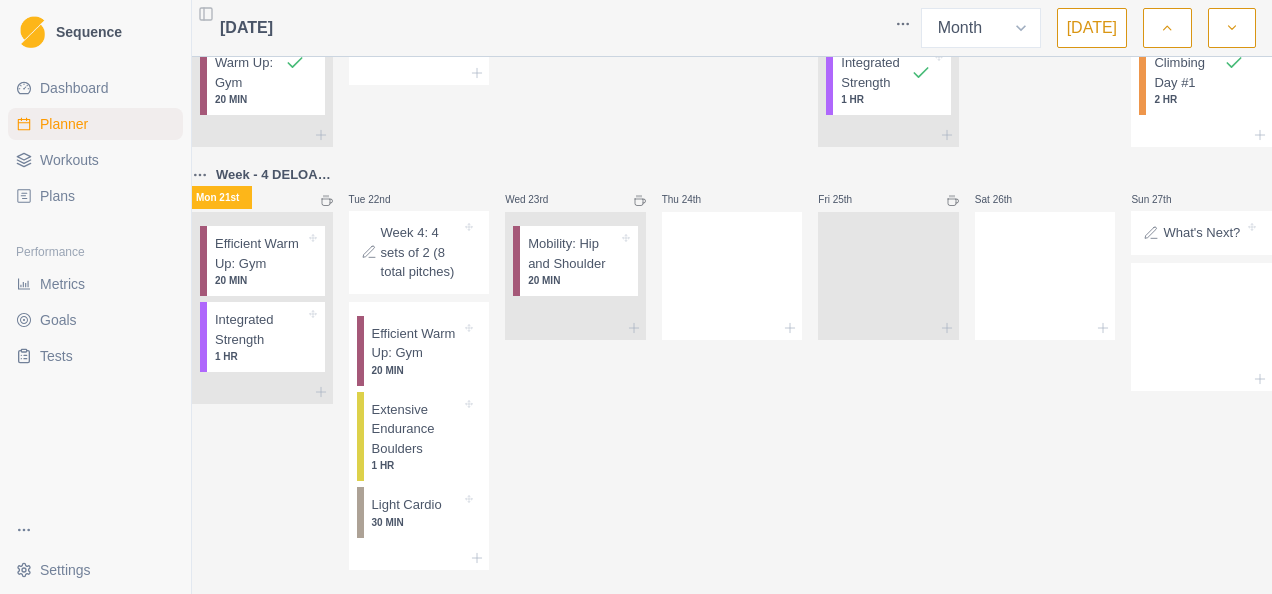 scroll, scrollTop: 1100, scrollLeft: 0, axis: vertical 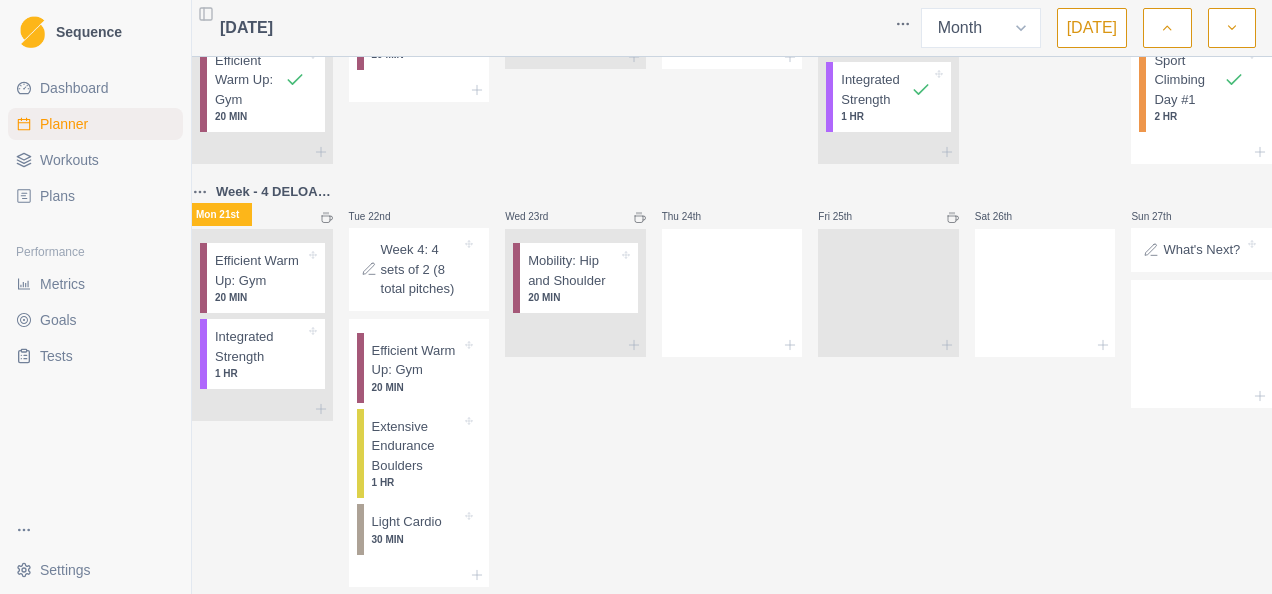 click on "Wed 23rd Mobility: Hip and Shoulder 20 MIN" at bounding box center (575, 383) 